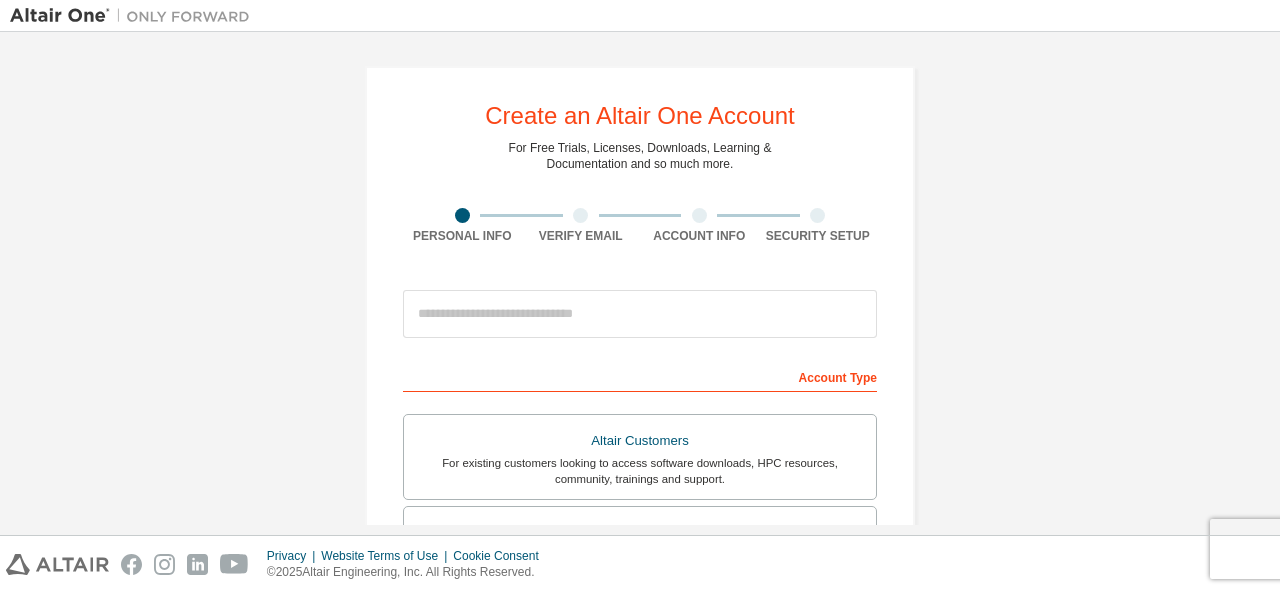 scroll, scrollTop: 0, scrollLeft: 0, axis: both 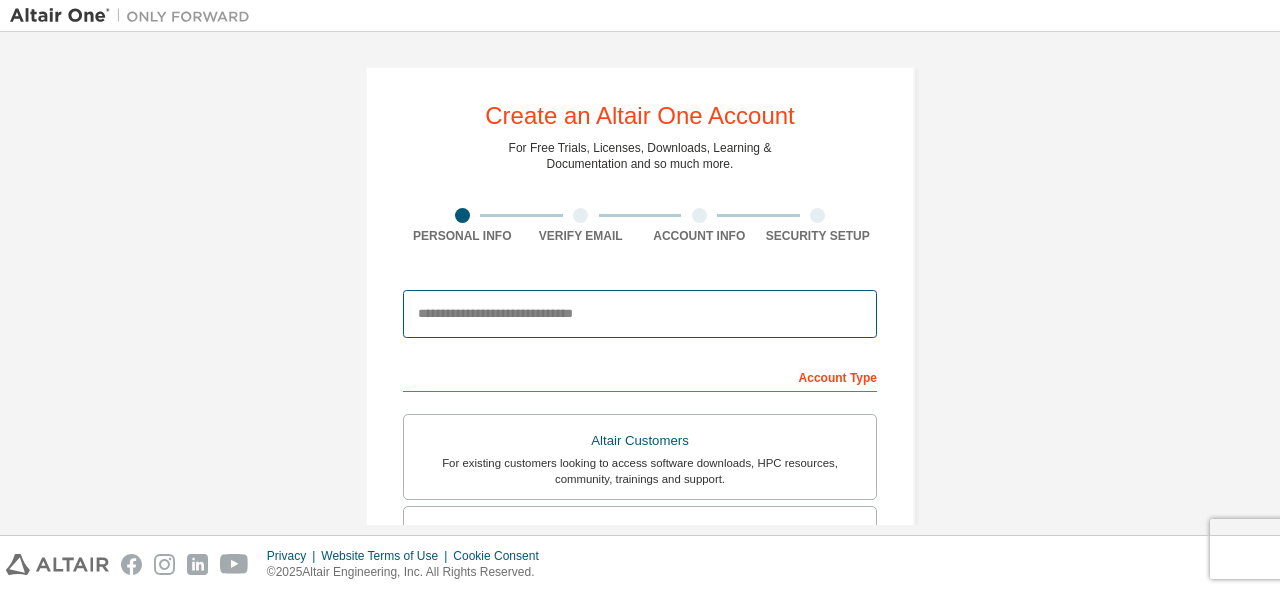 click at bounding box center (640, 314) 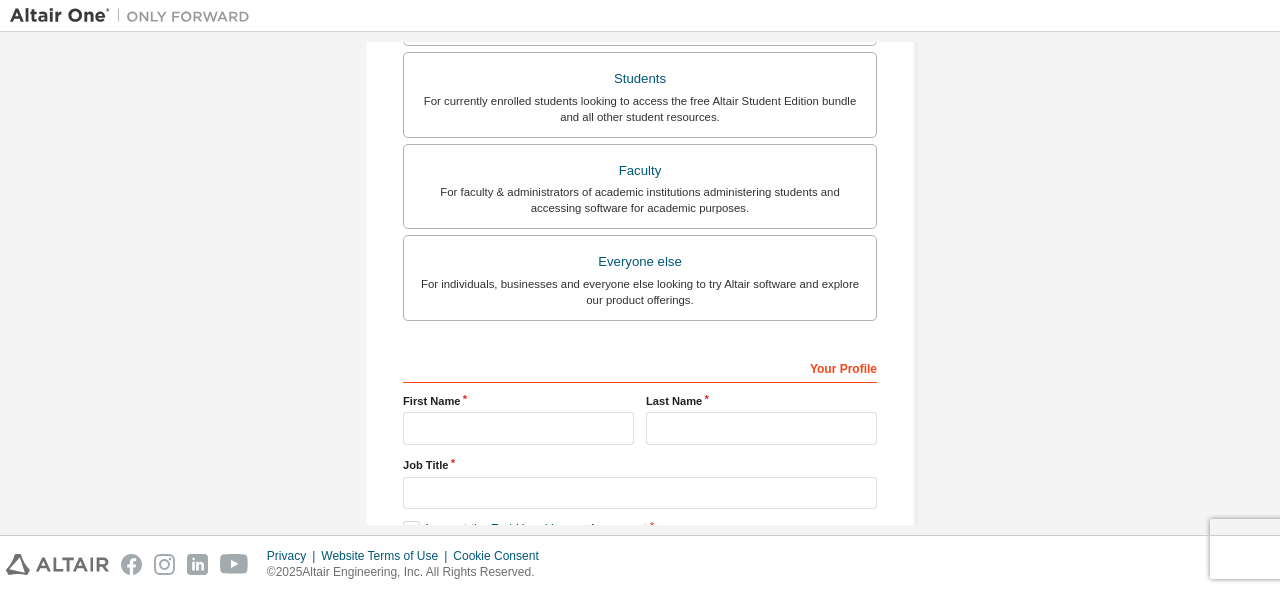 scroll, scrollTop: 570, scrollLeft: 0, axis: vertical 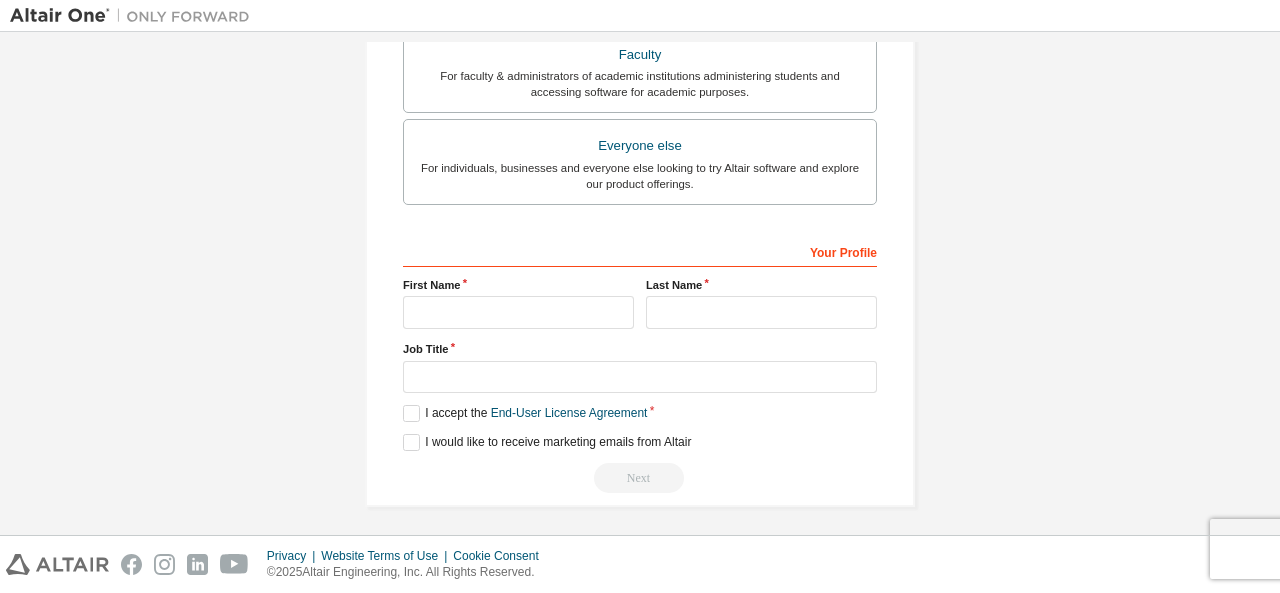 type on "**********" 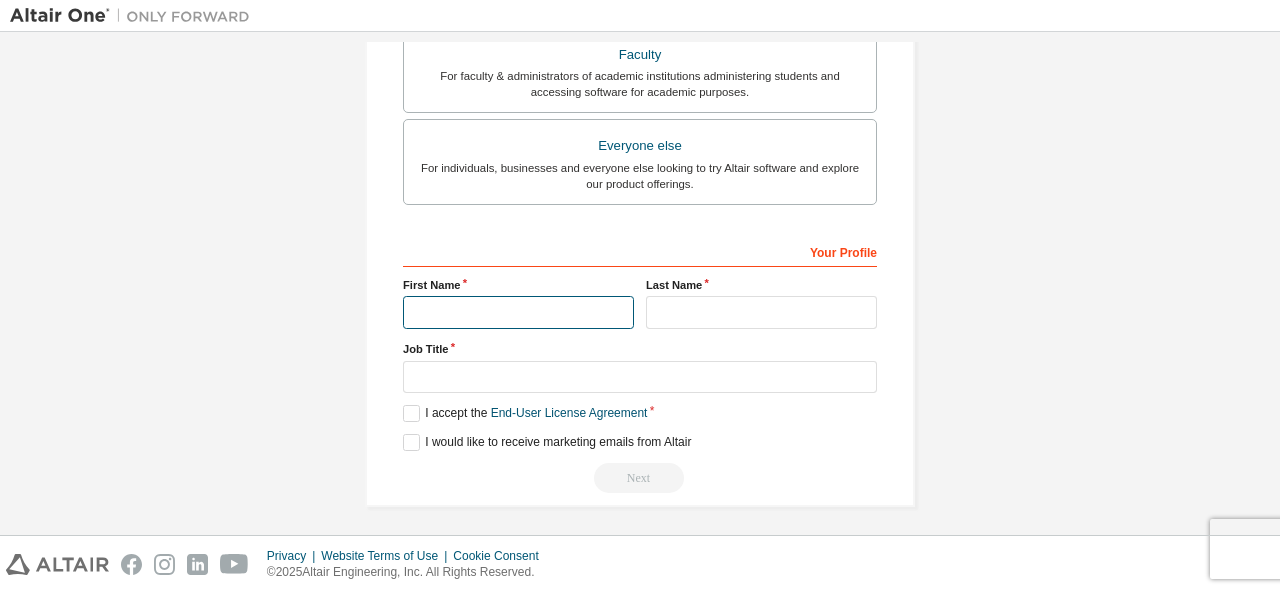 click at bounding box center [518, 312] 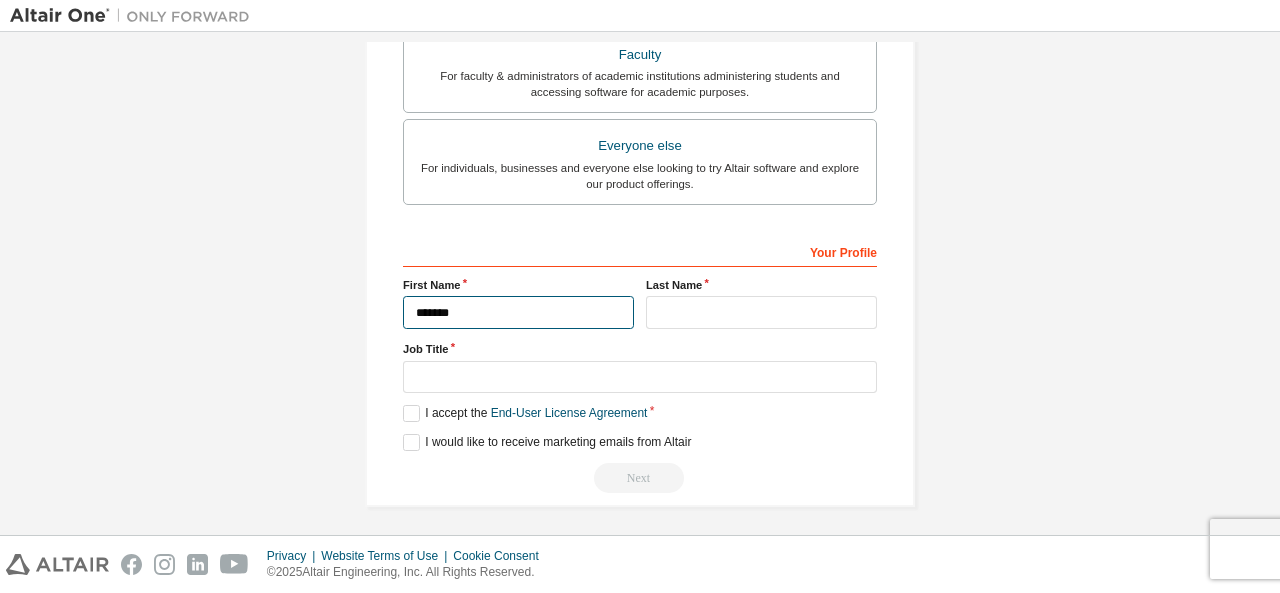type on "*******" 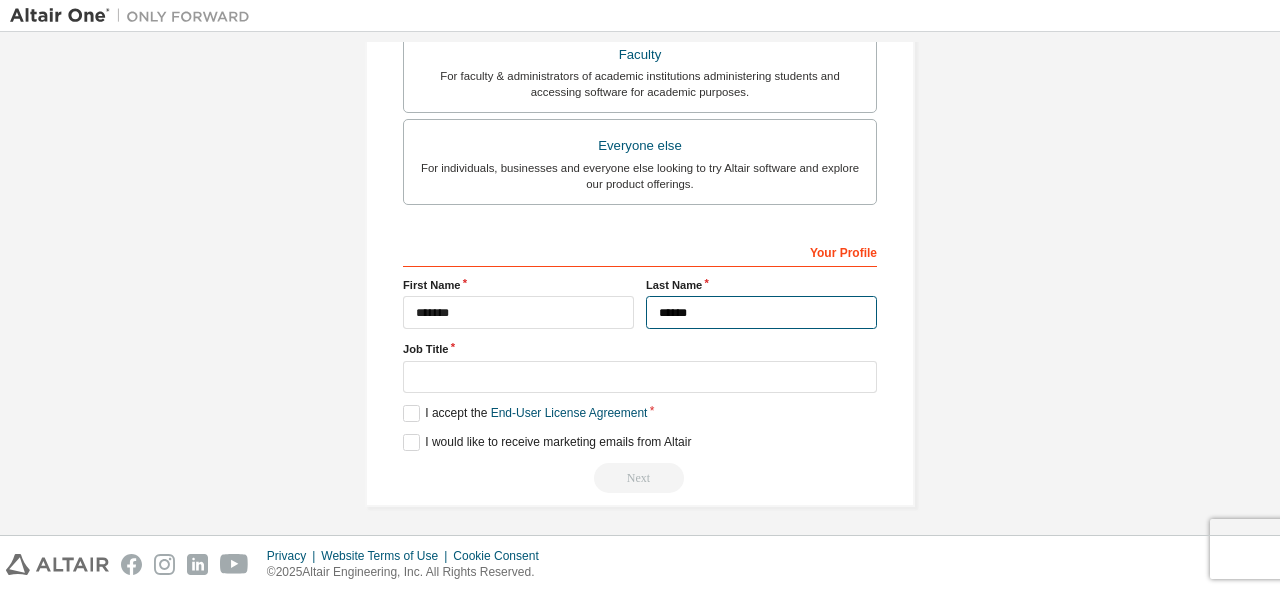 type on "******" 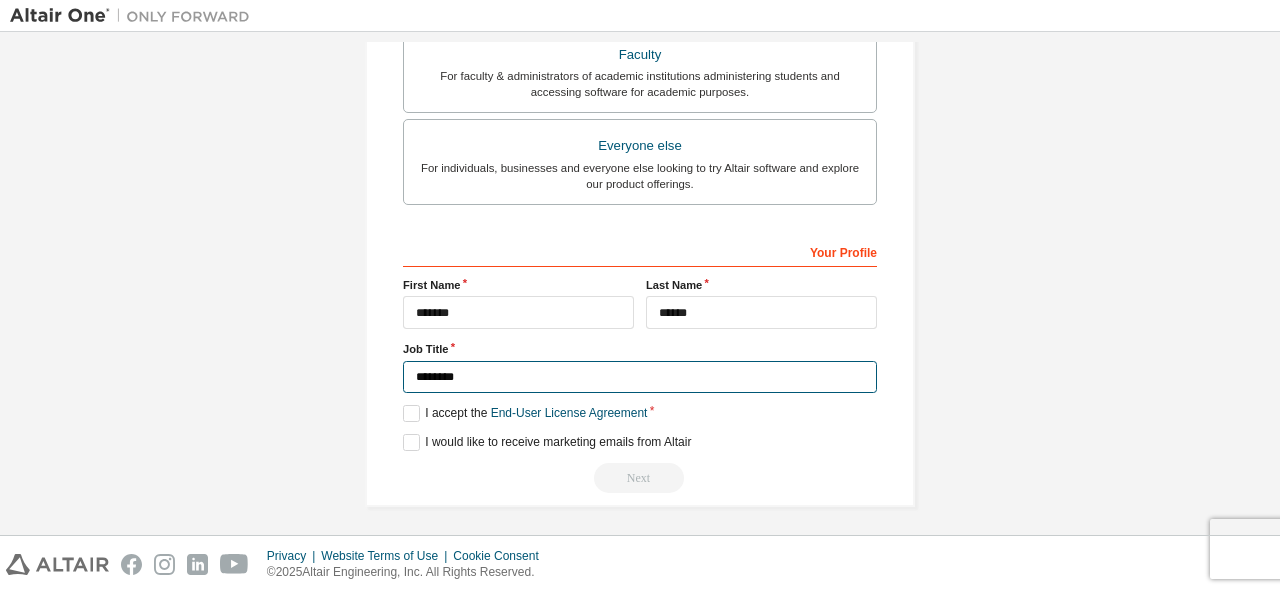 type on "********" 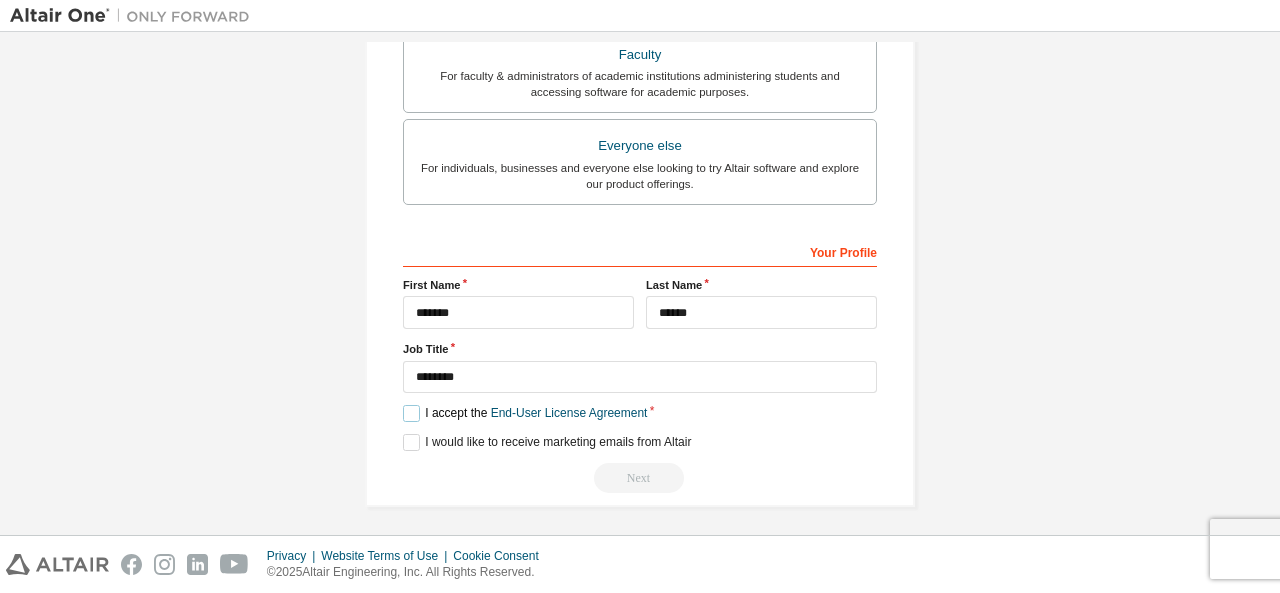 click on "I accept the    End-User License Agreement" at bounding box center (525, 413) 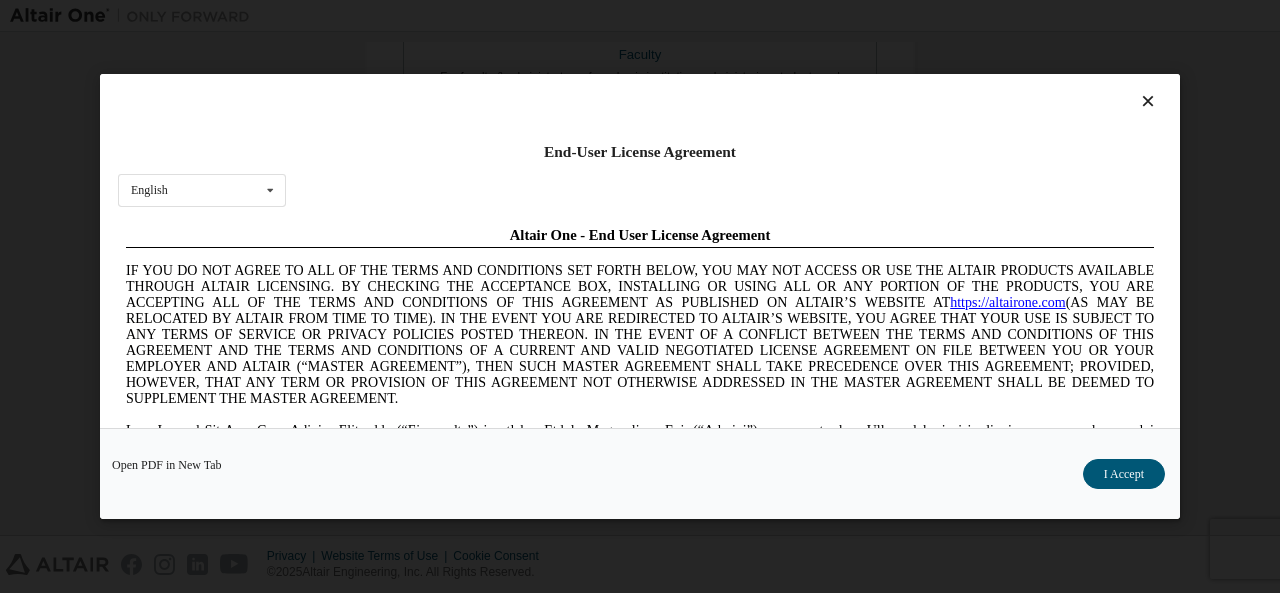 scroll, scrollTop: 0, scrollLeft: 0, axis: both 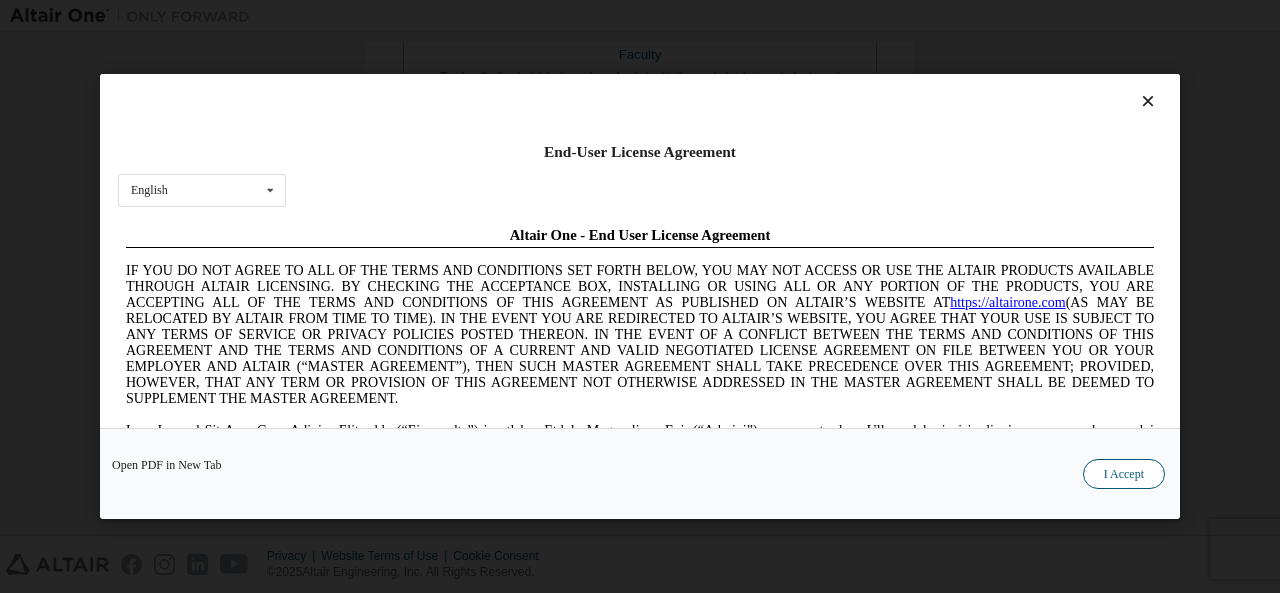 click on "I Accept" at bounding box center [1124, 474] 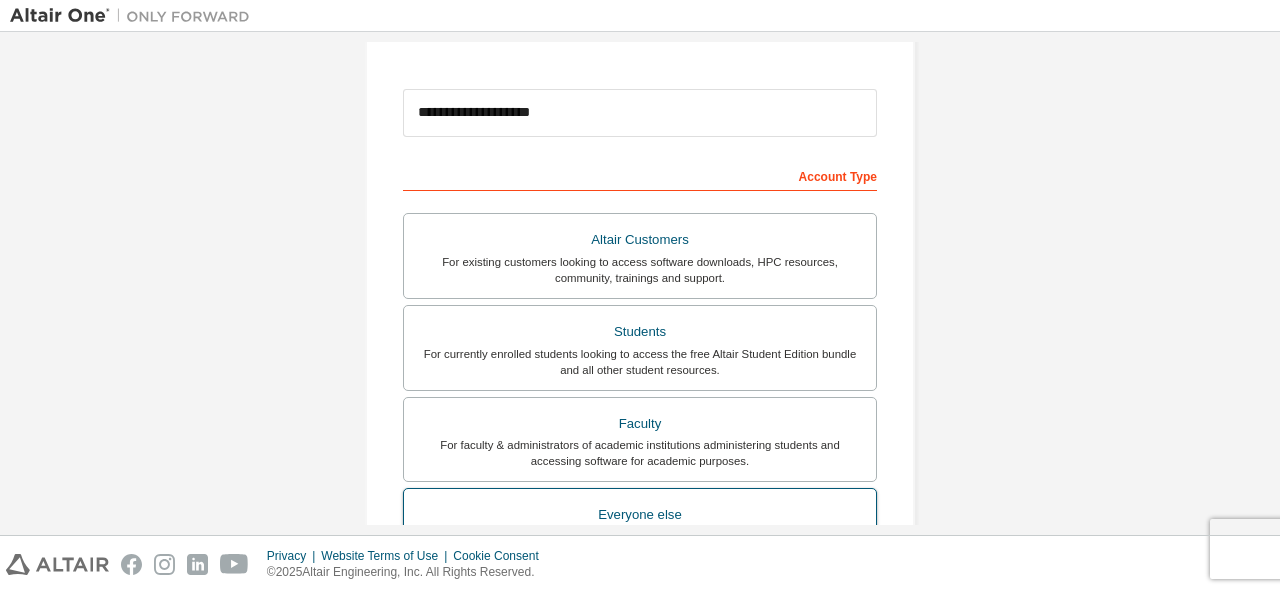 scroll, scrollTop: 170, scrollLeft: 0, axis: vertical 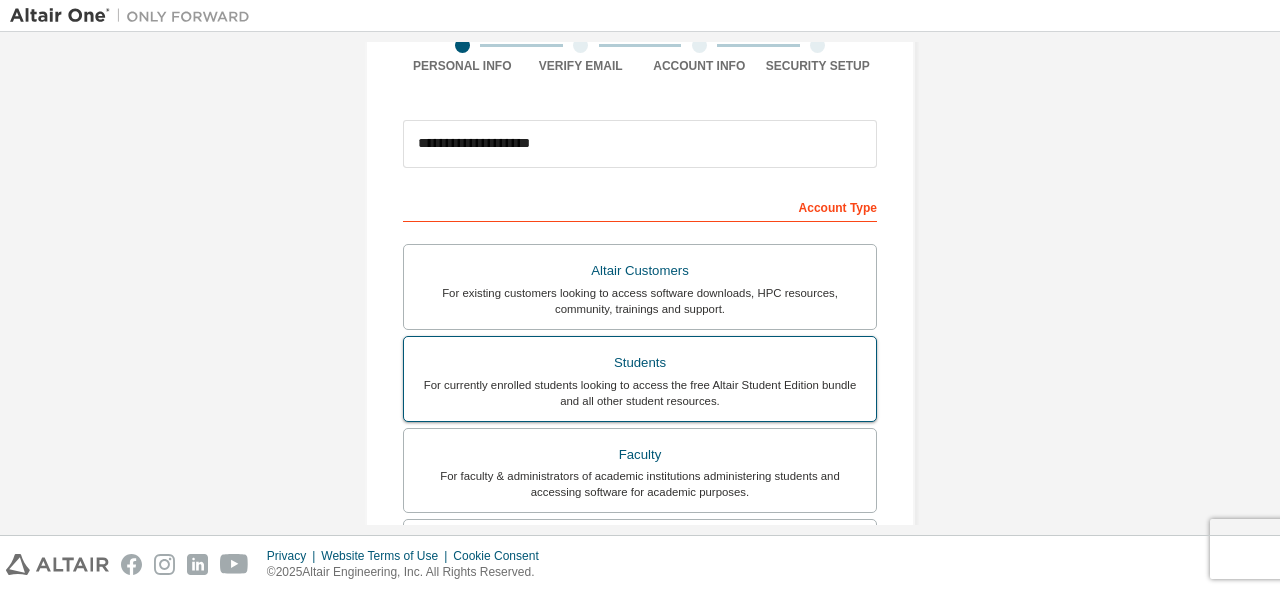 click on "Students" at bounding box center [640, 363] 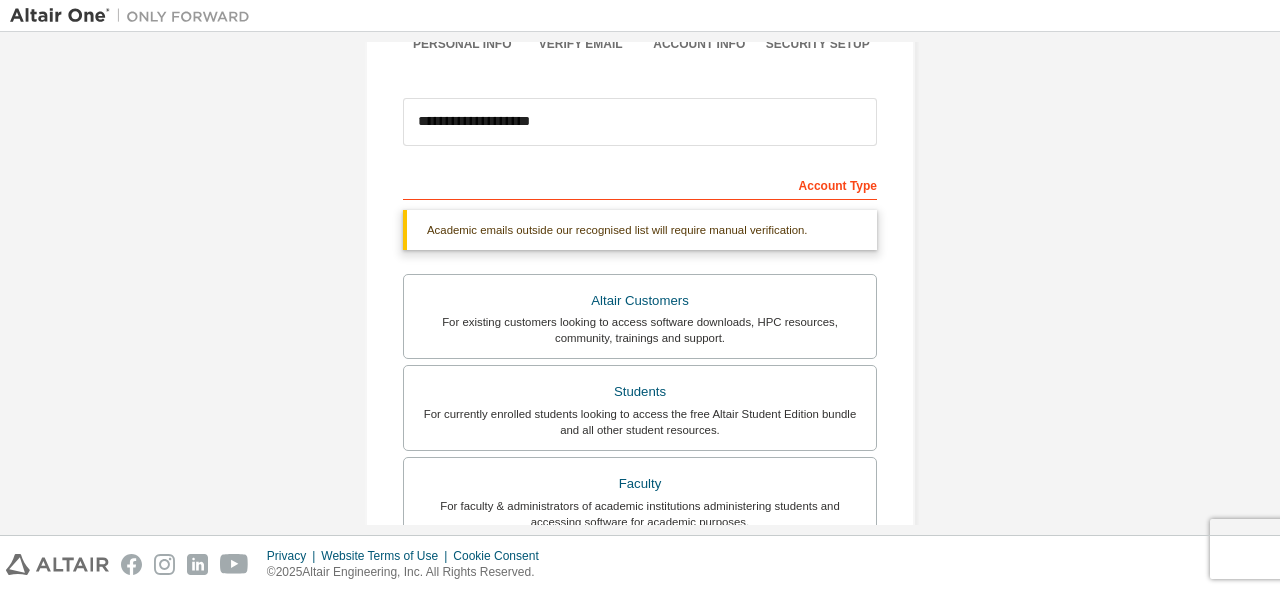 scroll, scrollTop: 200, scrollLeft: 0, axis: vertical 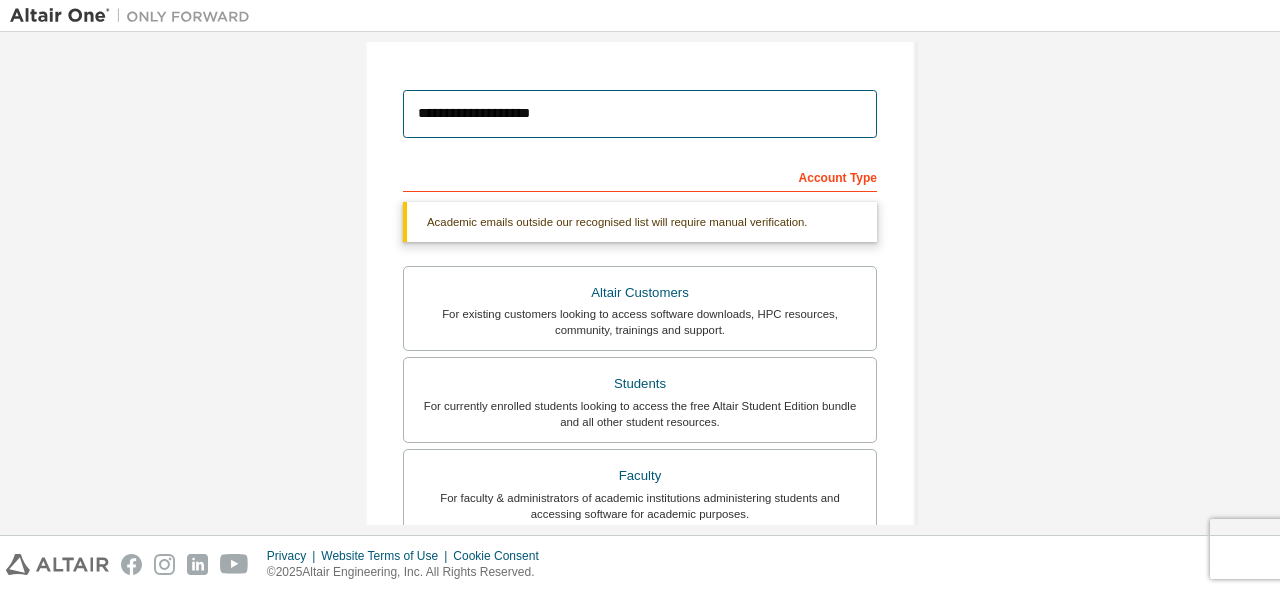 click on "**********" at bounding box center (640, 114) 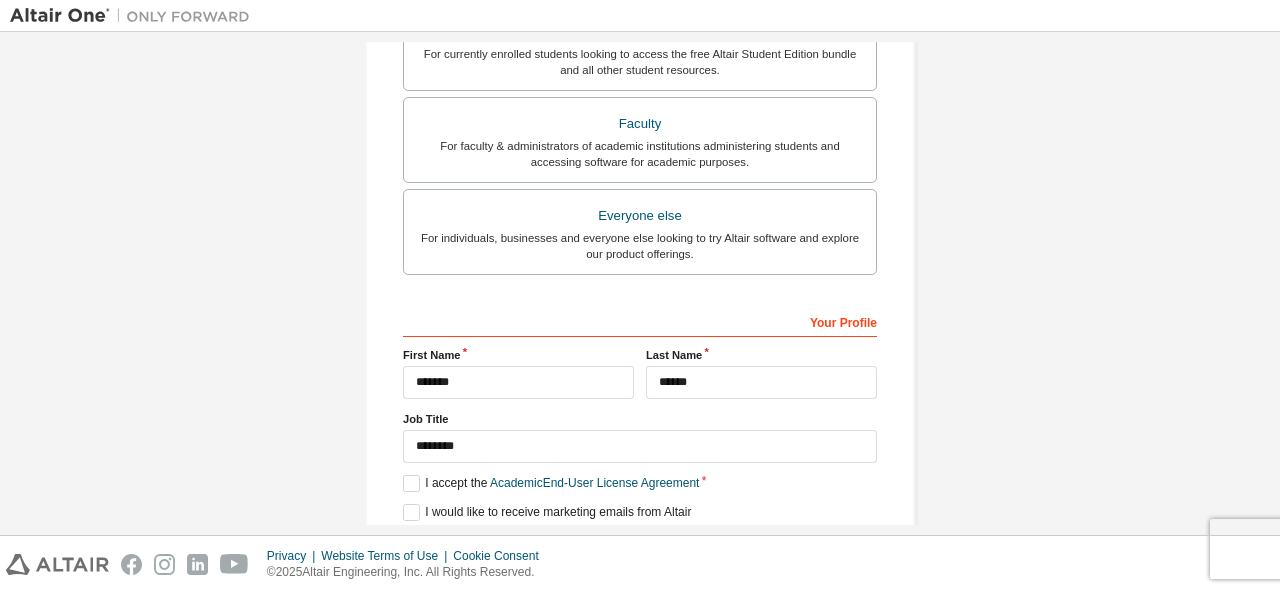 scroll, scrollTop: 622, scrollLeft: 0, axis: vertical 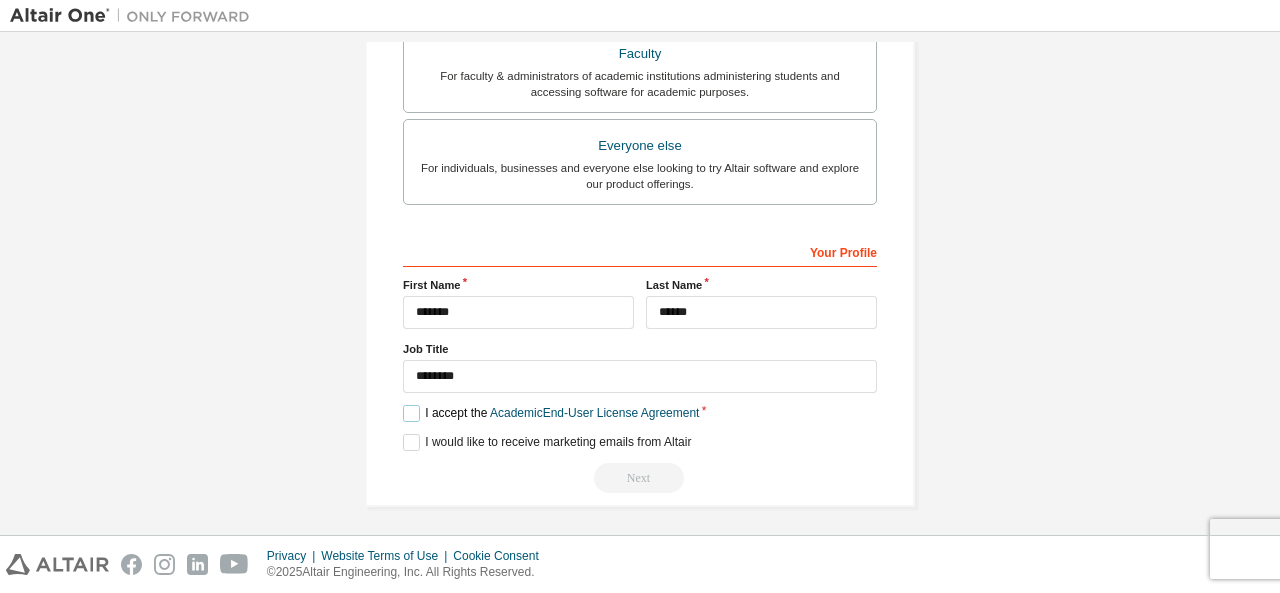 click on "I accept the   Academic   End-User License Agreement" at bounding box center [551, 413] 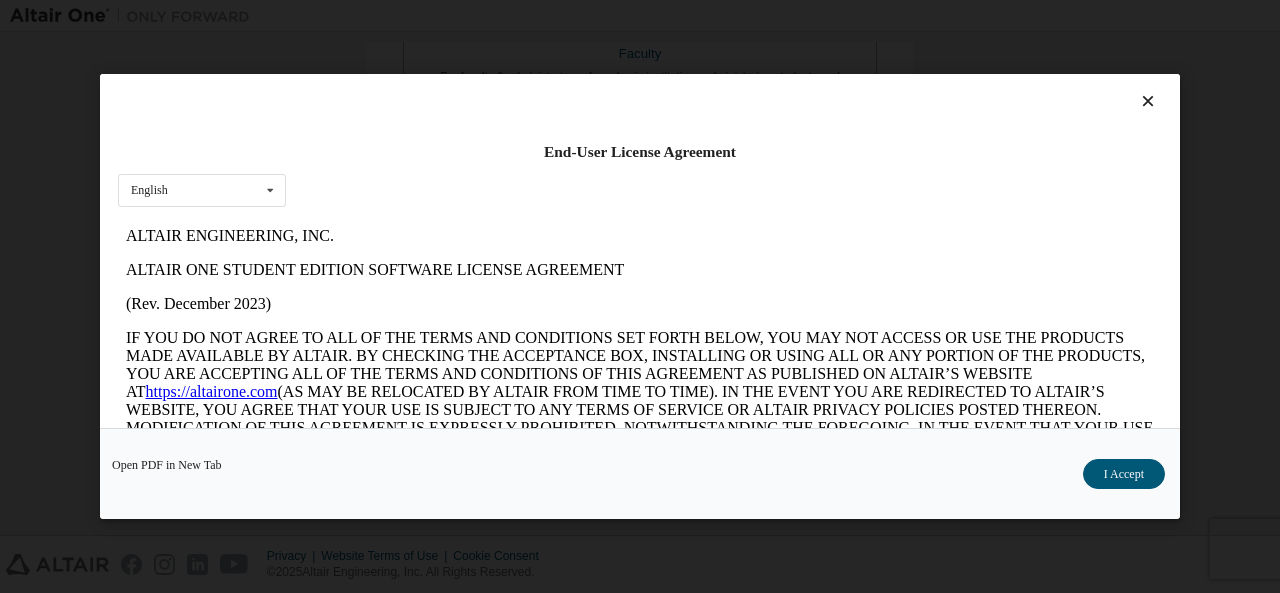 scroll, scrollTop: 0, scrollLeft: 0, axis: both 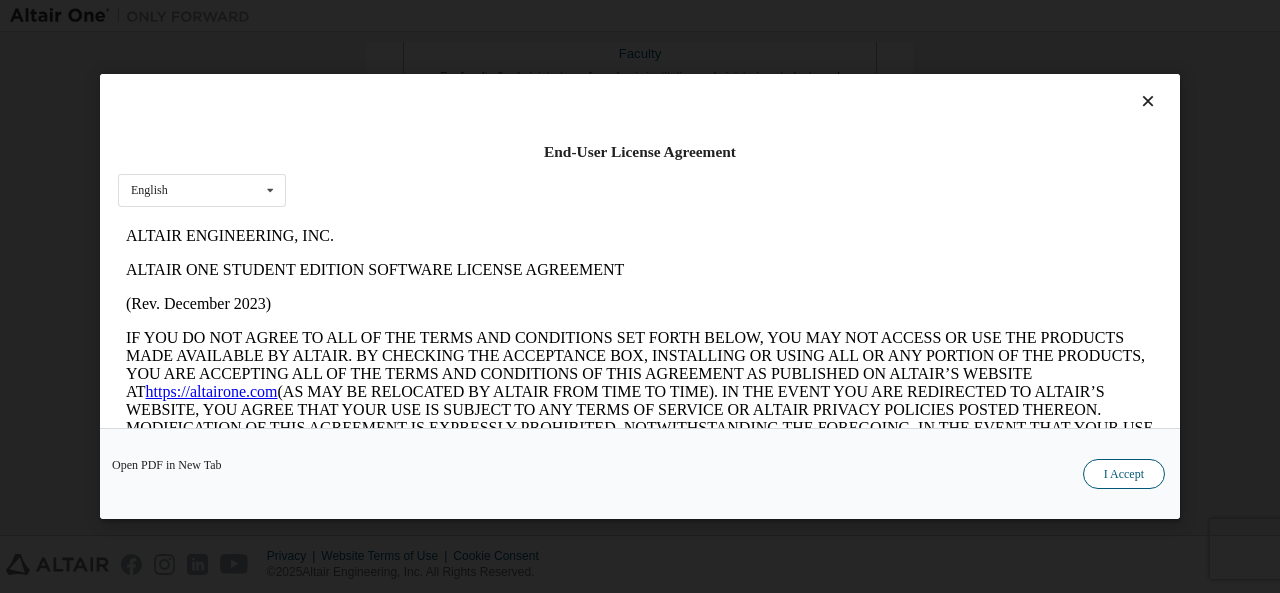 click on "I Accept" at bounding box center (1124, 474) 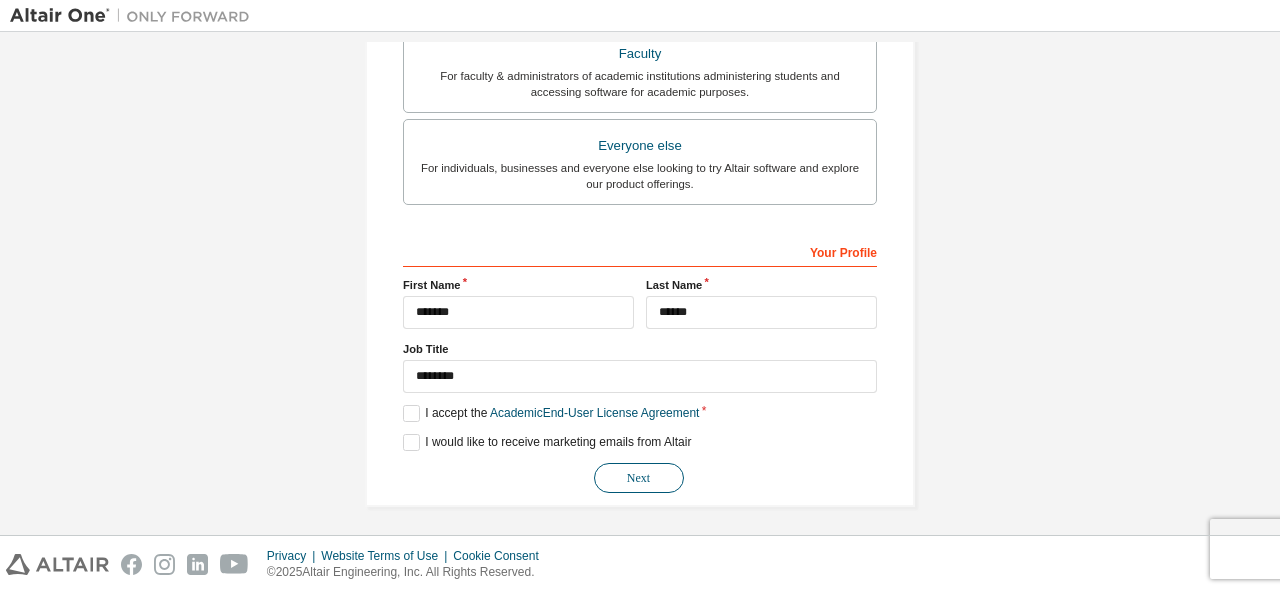 click on "Next" at bounding box center [639, 478] 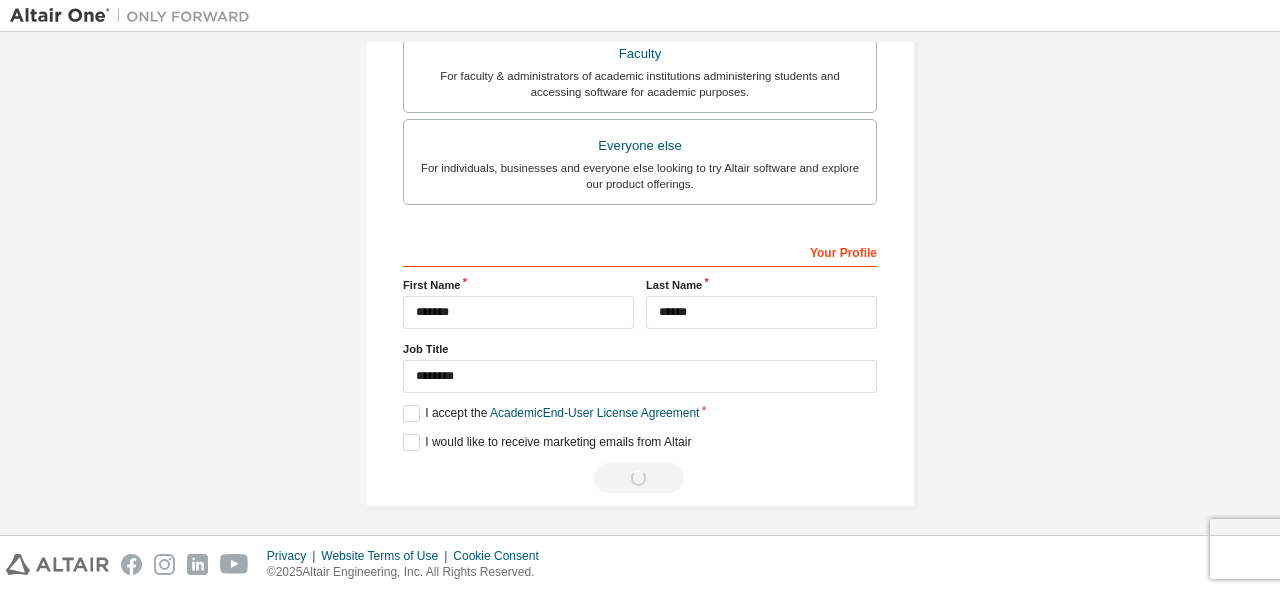 scroll, scrollTop: 0, scrollLeft: 0, axis: both 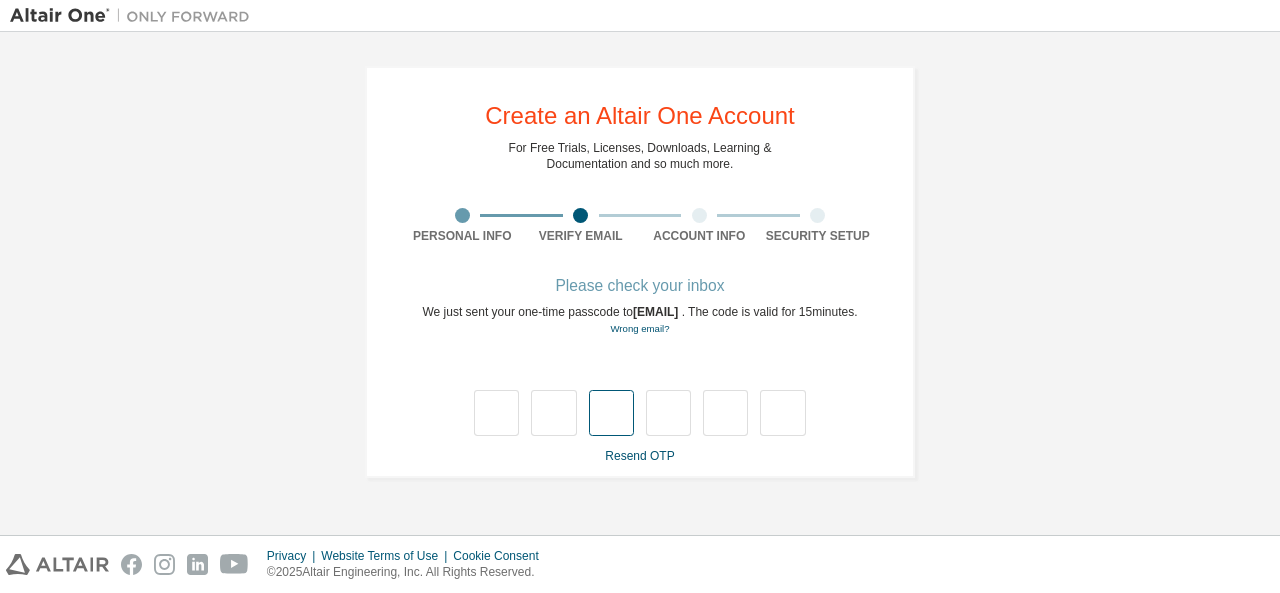 type on "*" 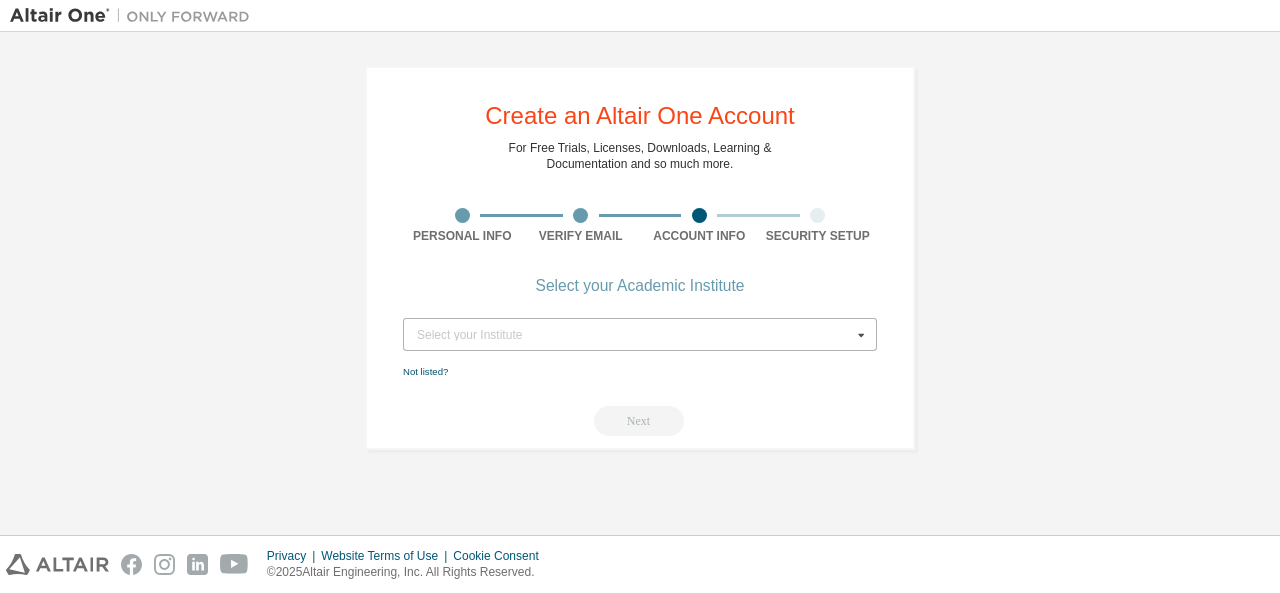 click on "Select your Institute" at bounding box center (634, 335) 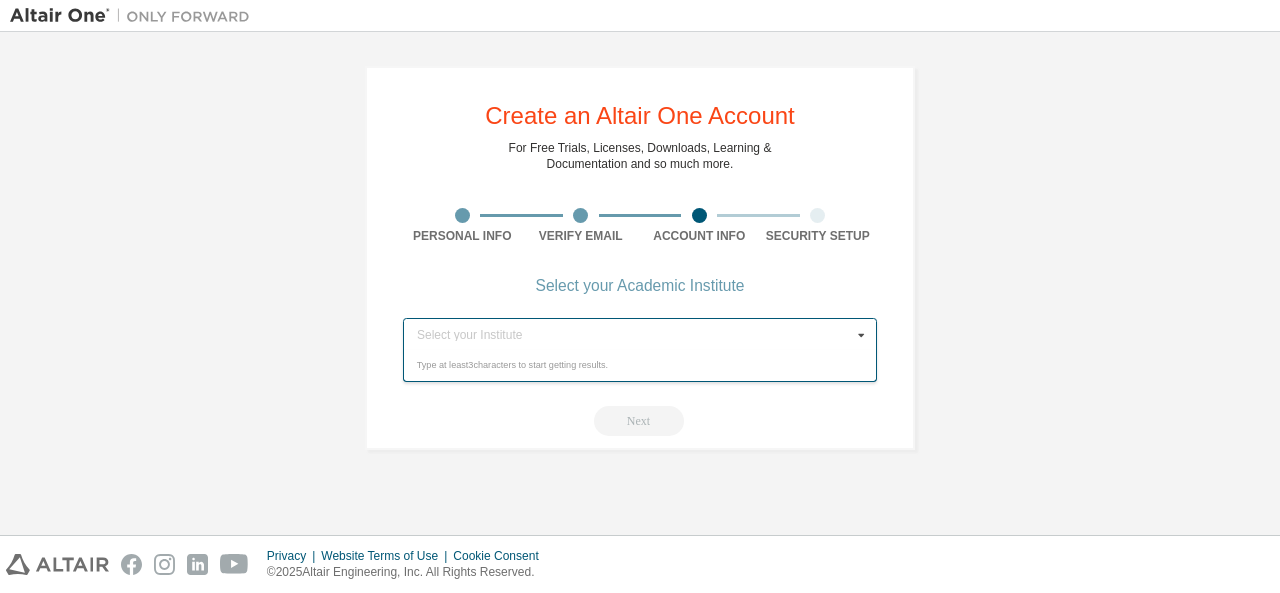 click on "Create an Altair One Account For Free Trials, Licenses, Downloads, Learning &  Documentation and so much more. Personal Info Verify Email Account Info Security Setup Select your Academic Institute Select your Institute Type at least  3  characters to start getting results. Not listed? Next" at bounding box center (640, 258) 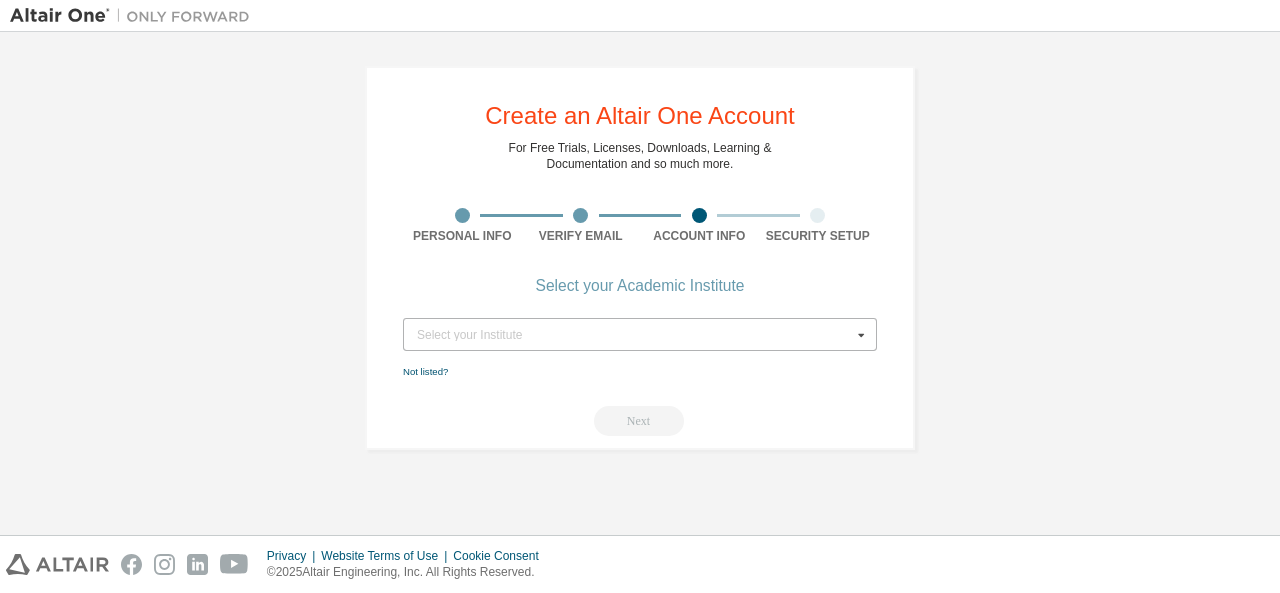 click on "Select your Institute" at bounding box center (634, 335) 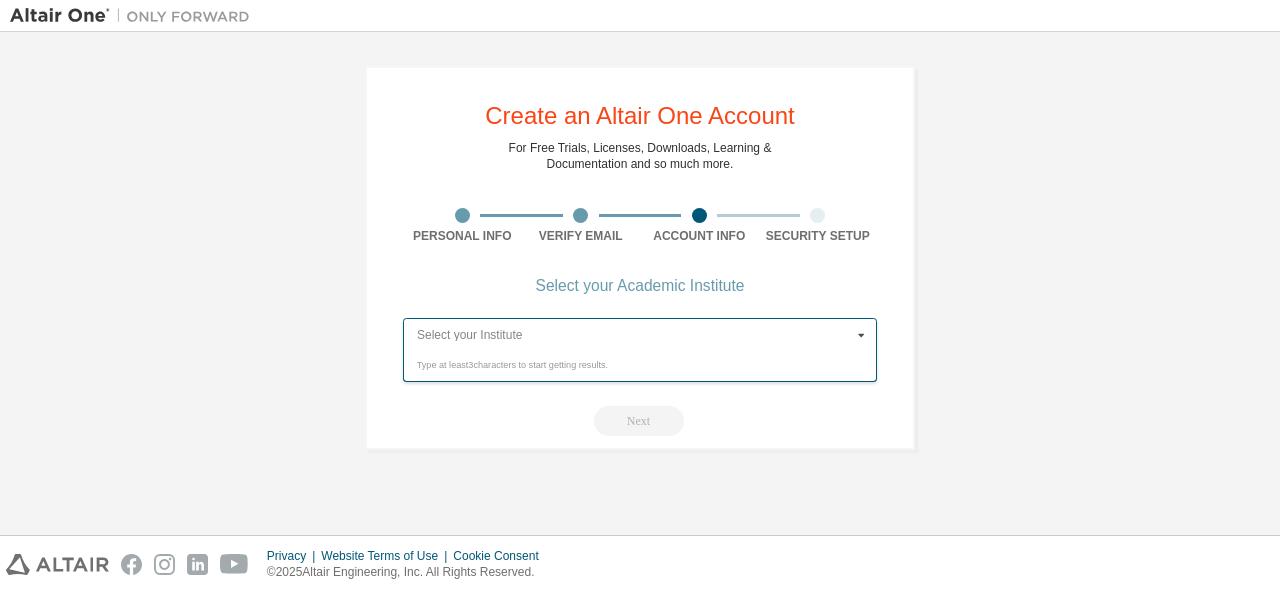 click at bounding box center [641, 334] 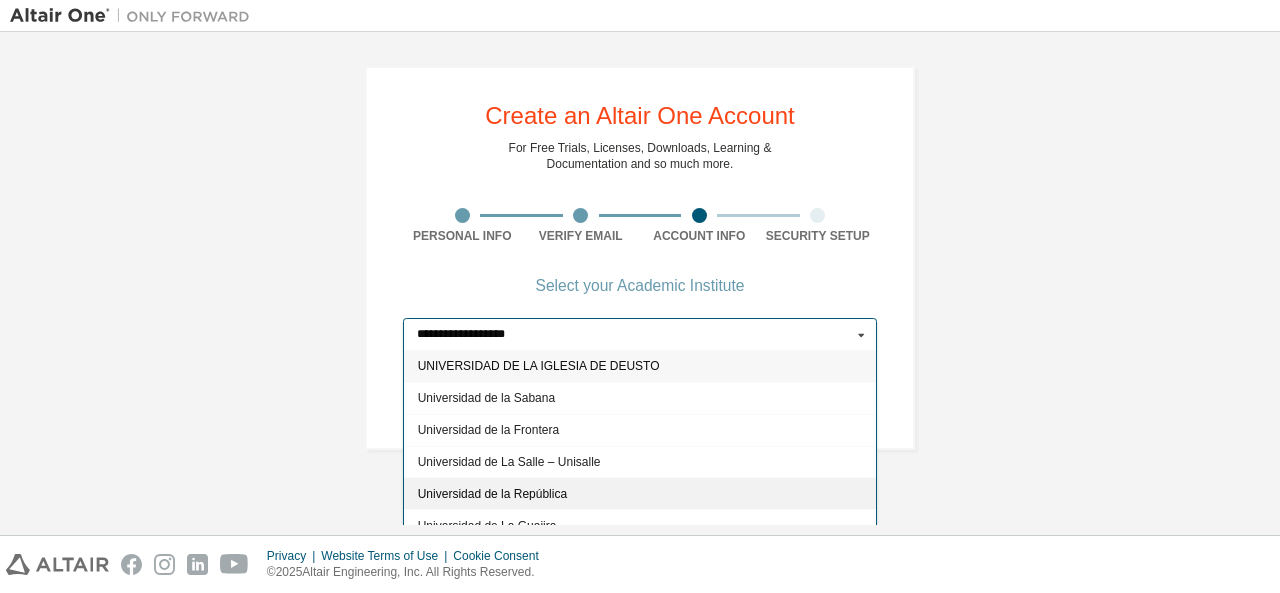 scroll, scrollTop: 92, scrollLeft: 0, axis: vertical 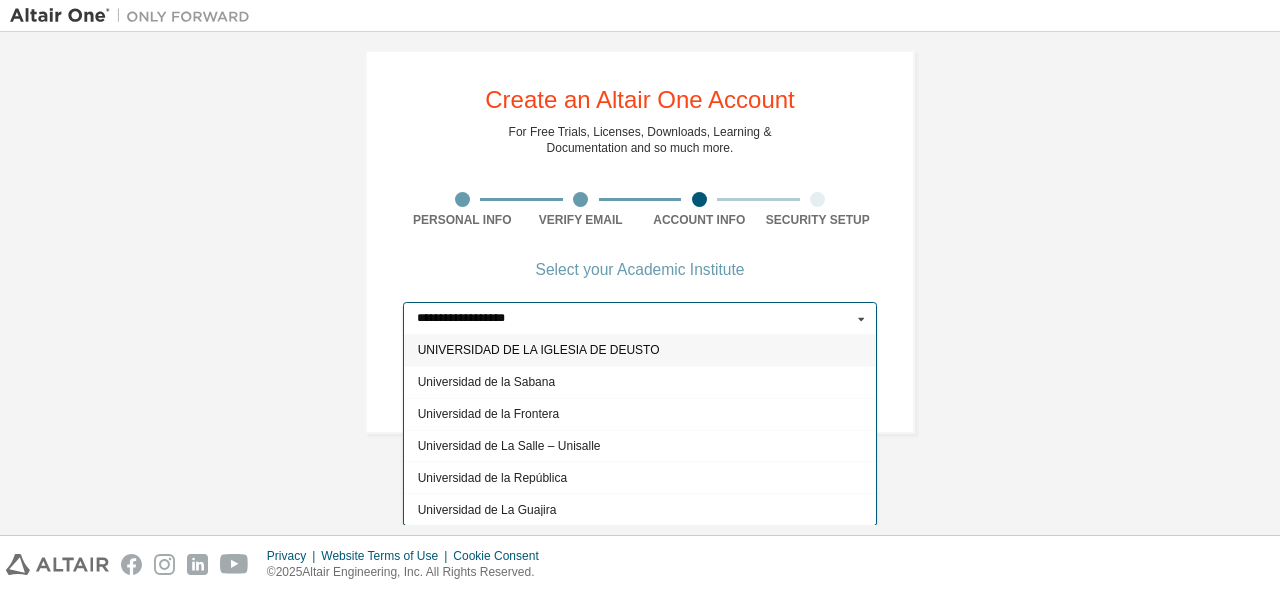 drag, startPoint x: 527, startPoint y: 319, endPoint x: 475, endPoint y: 316, distance: 52.086468 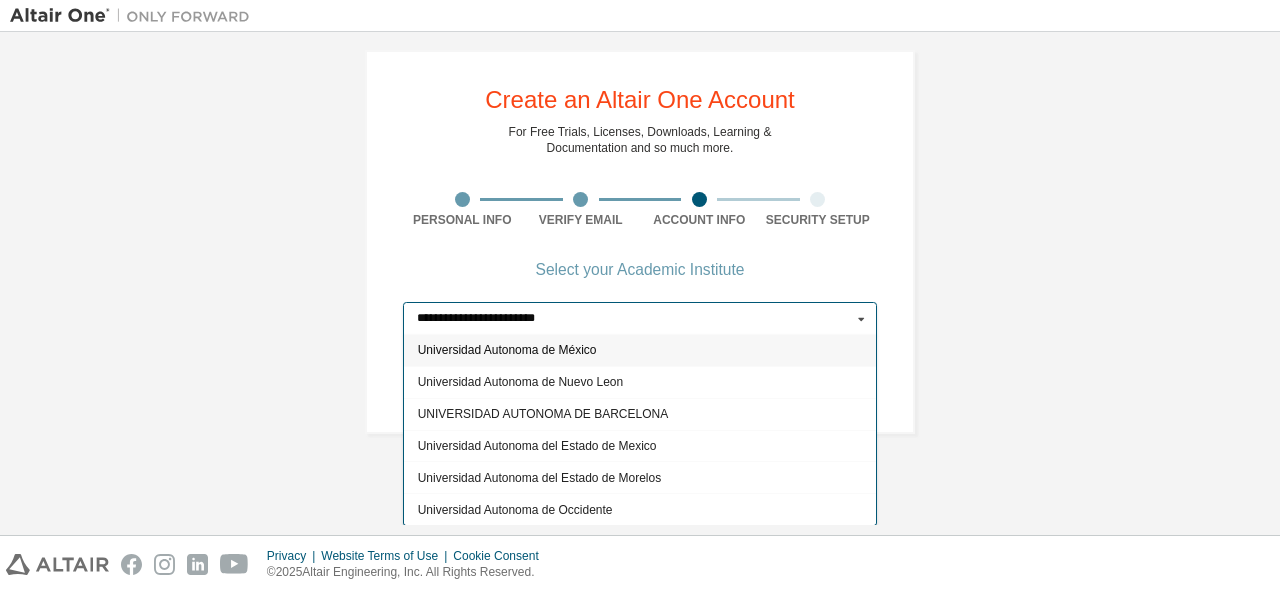 scroll, scrollTop: 0, scrollLeft: 0, axis: both 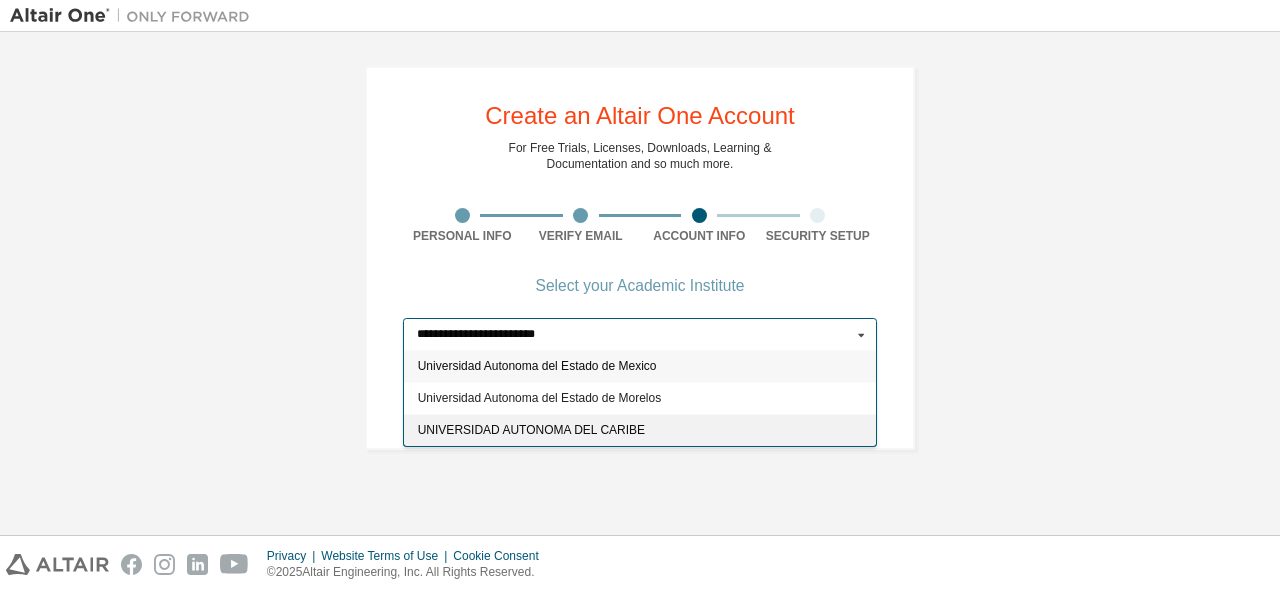 type on "**********" 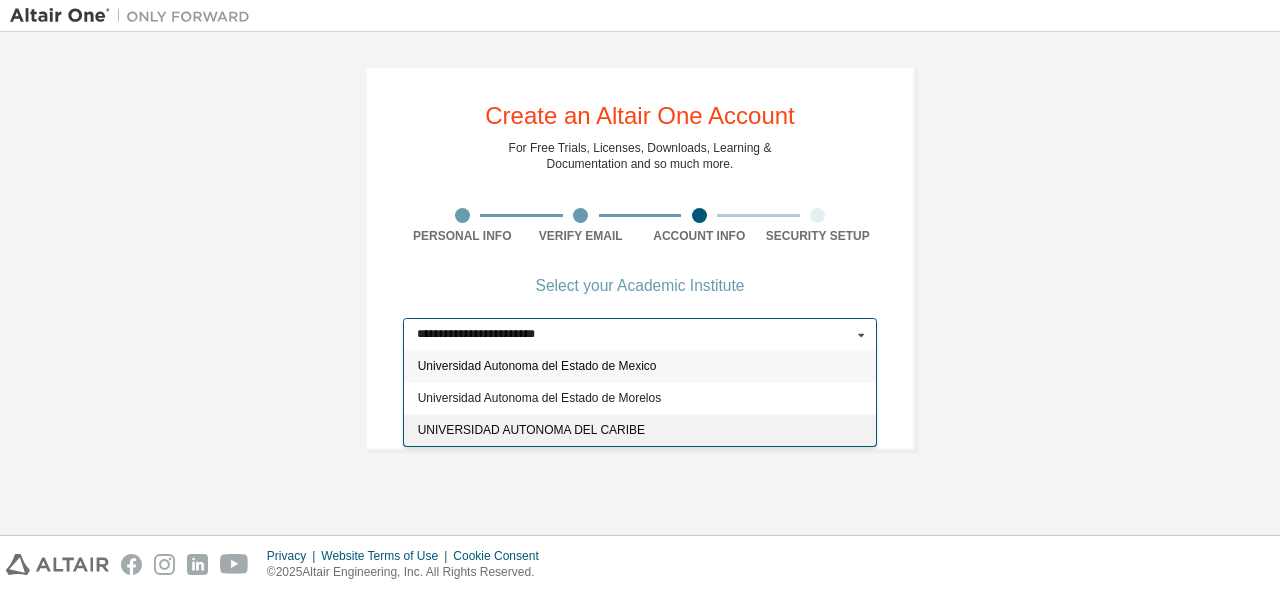 click on "UNIVERSIDAD AUTONOMA DEL CARIBE" at bounding box center [640, 430] 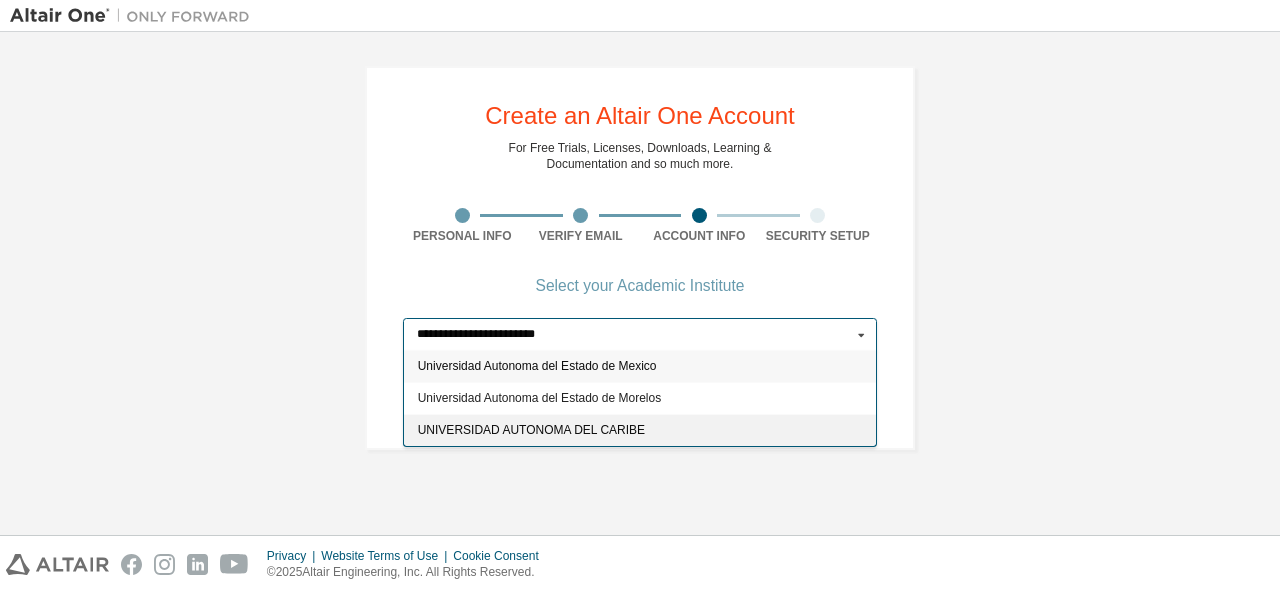 type 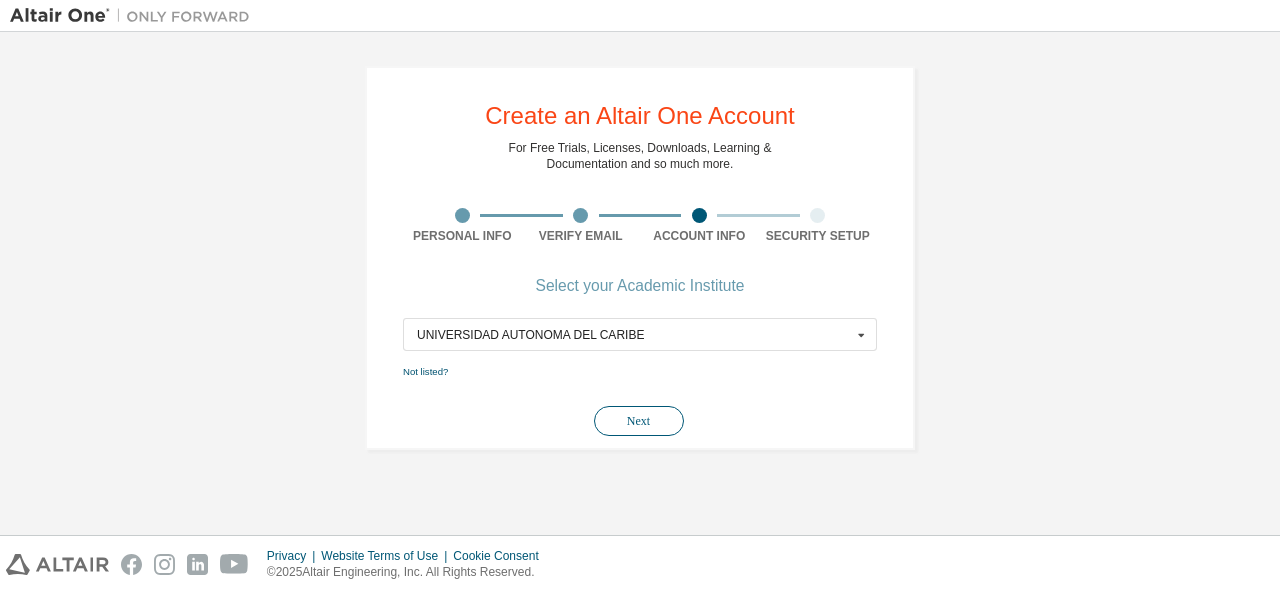 click on "Next" at bounding box center [639, 421] 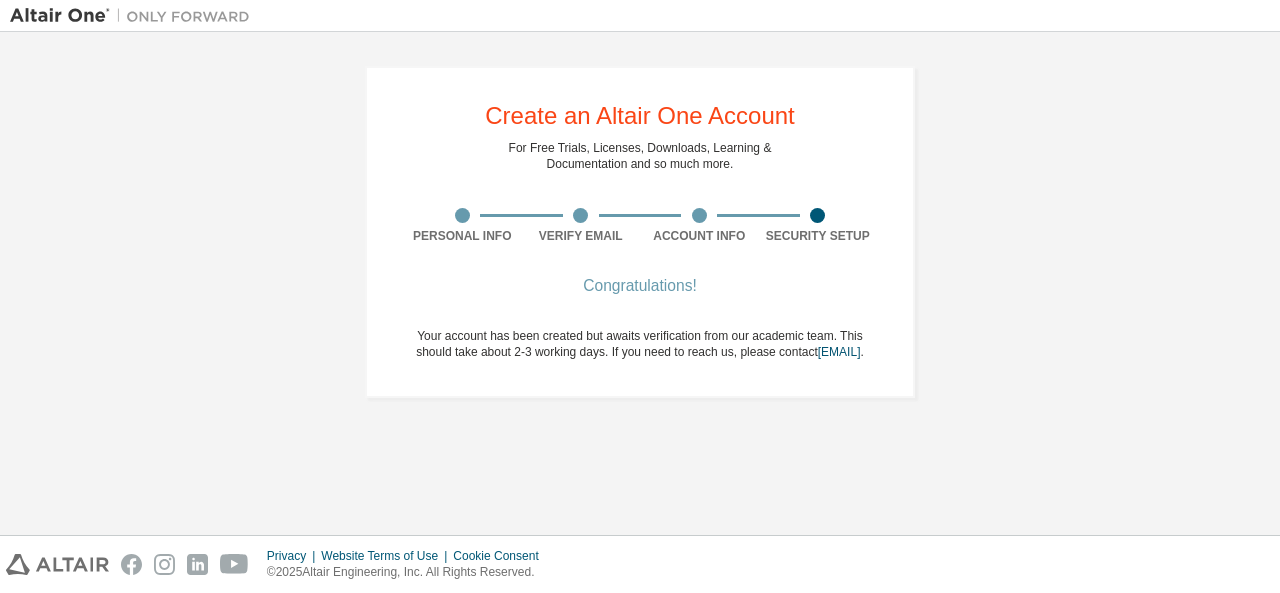 click on "Your account has been created but awaits verification from our academic team. This should take about 2-3 working days. If you need to reach us, please contact  academicsupport@altair.com ." at bounding box center (640, 344) 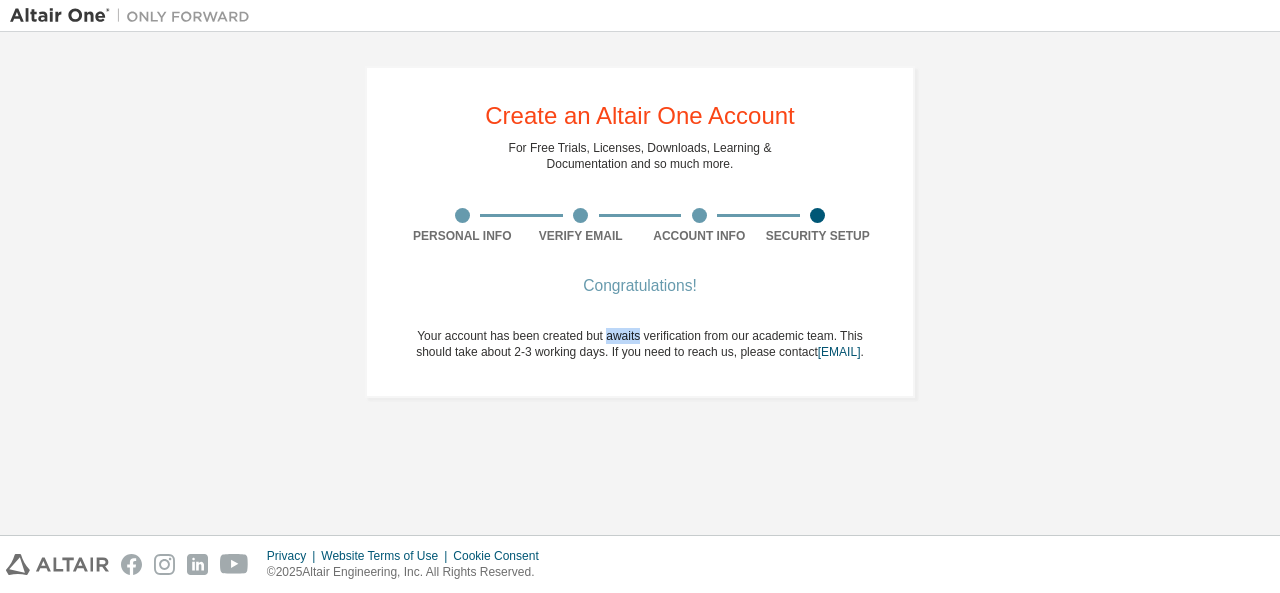 drag, startPoint x: 606, startPoint y: 337, endPoint x: 640, endPoint y: 333, distance: 34.234486 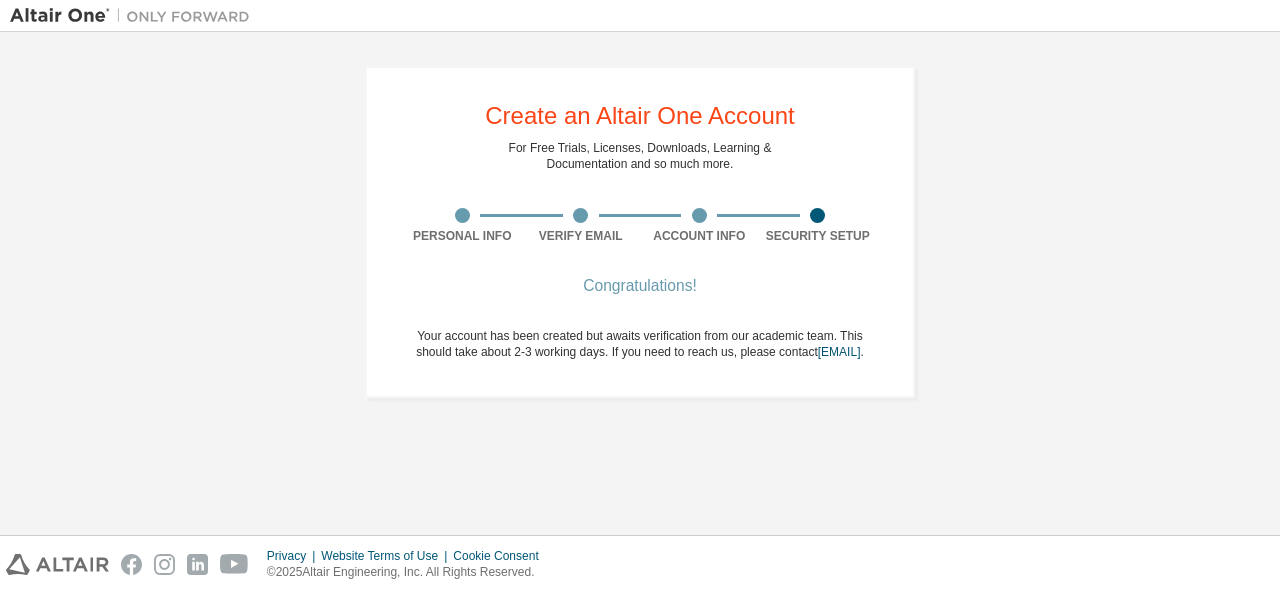 click on "Your account has been created but awaits verification from our academic team. This should take about 2-3 working days. If you need to reach us, please contact  academicsupport@altair.com ." at bounding box center [640, 344] 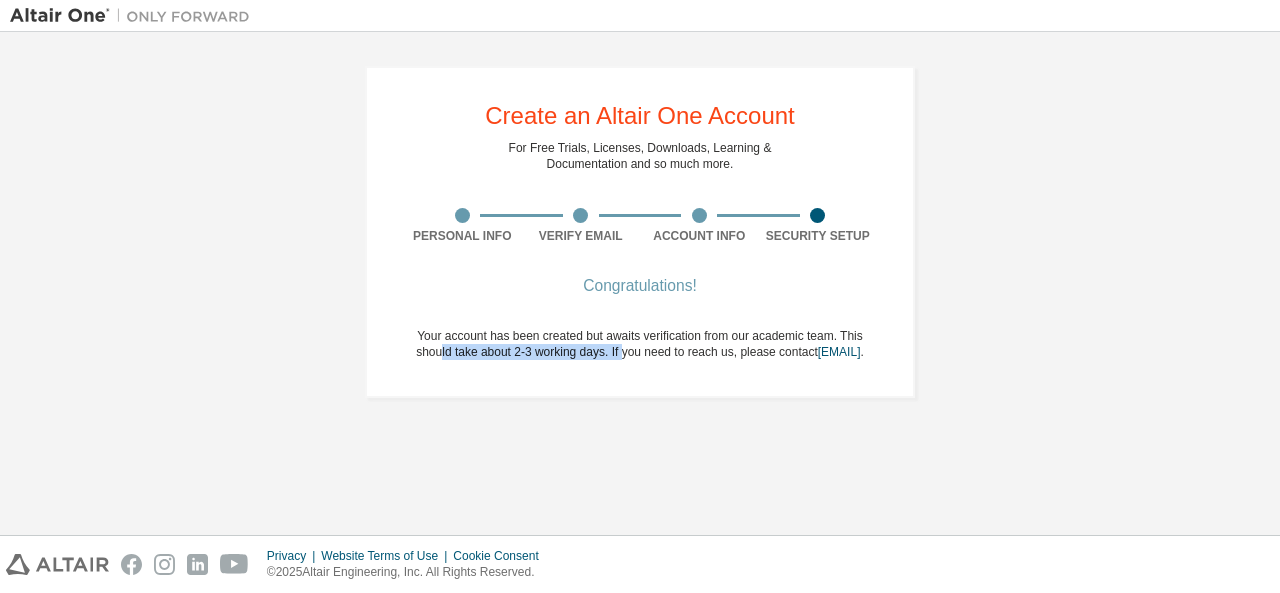 drag, startPoint x: 465, startPoint y: 354, endPoint x: 645, endPoint y: 353, distance: 180.00278 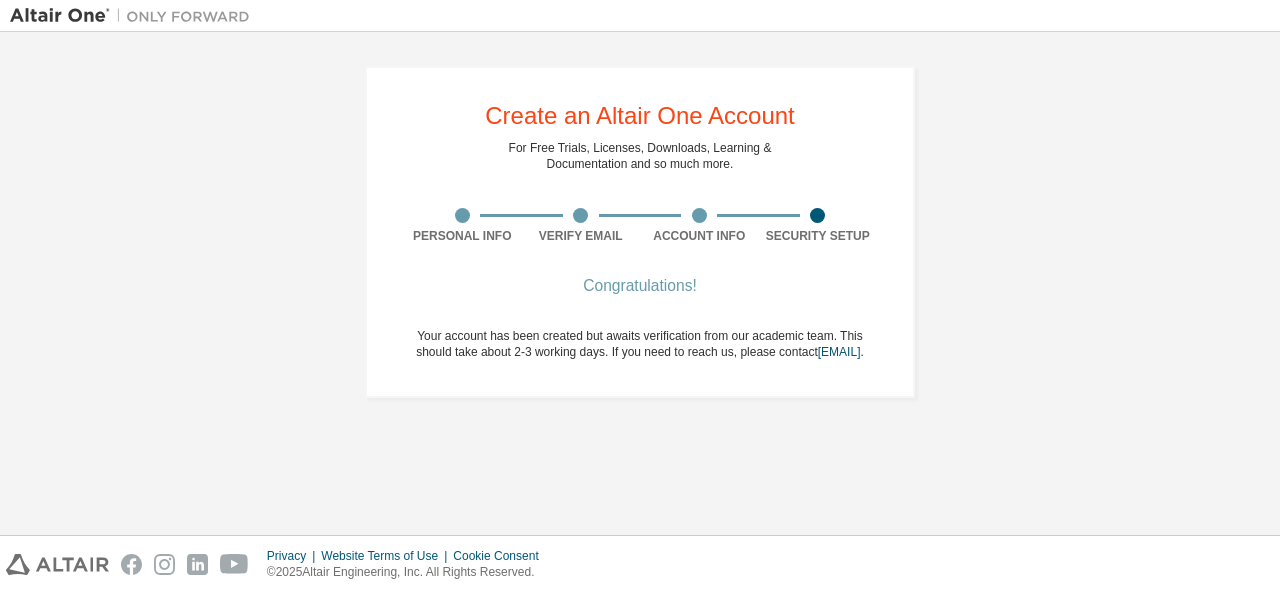 click on "Your account has been created but awaits verification from our academic team. This should take about 2-3 working days. If you need to reach us, please contact  academicsupport@altair.com ." at bounding box center [640, 344] 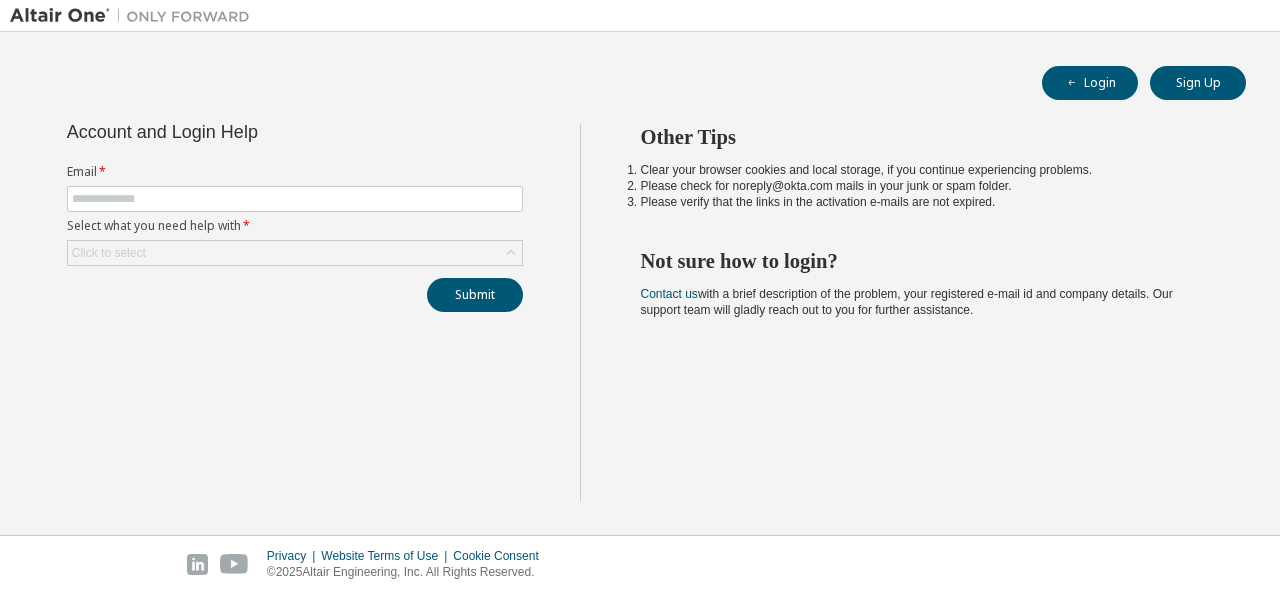 scroll, scrollTop: 0, scrollLeft: 0, axis: both 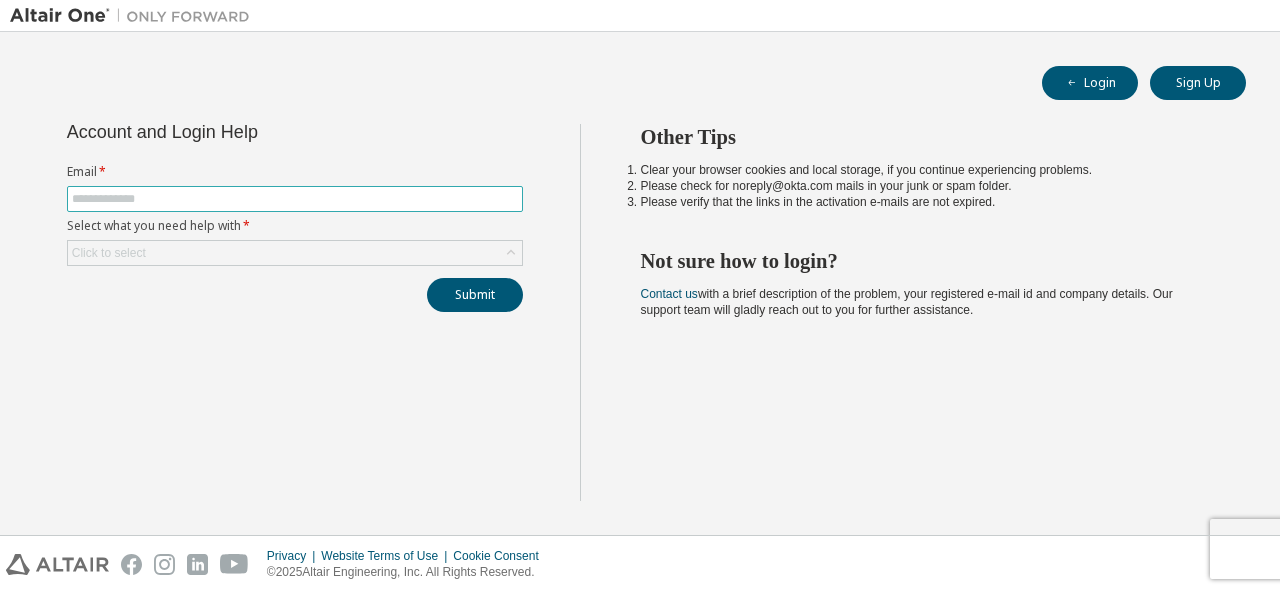click at bounding box center [295, 199] 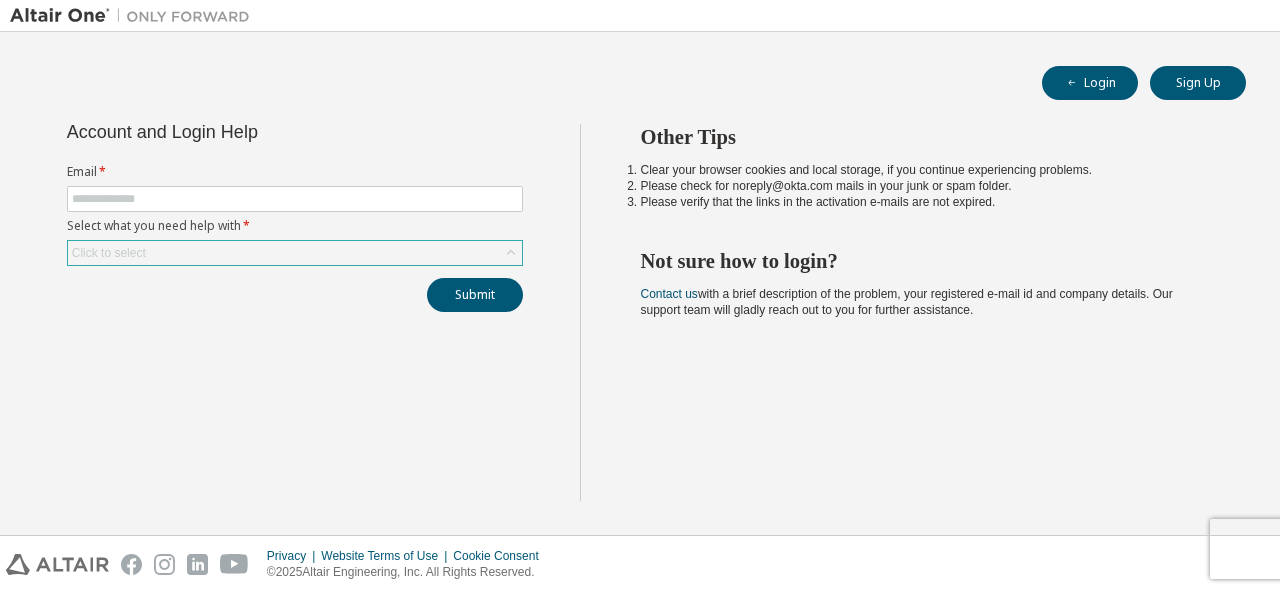click on "Click to select" at bounding box center (295, 253) 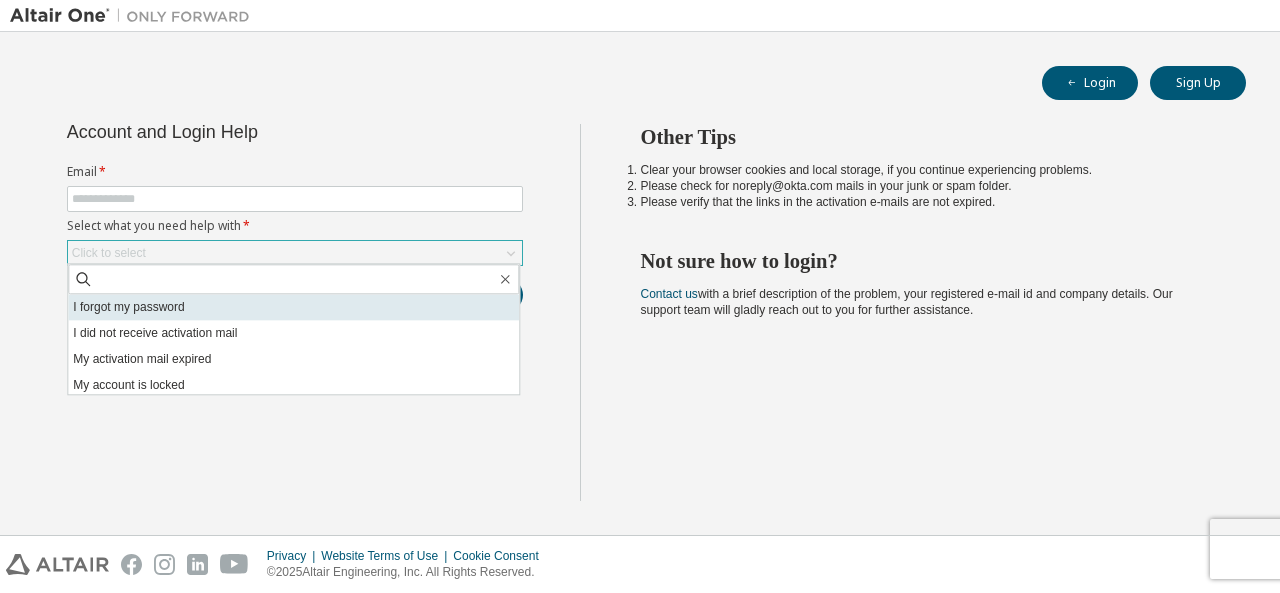 click on "I forgot my password" at bounding box center [293, 307] 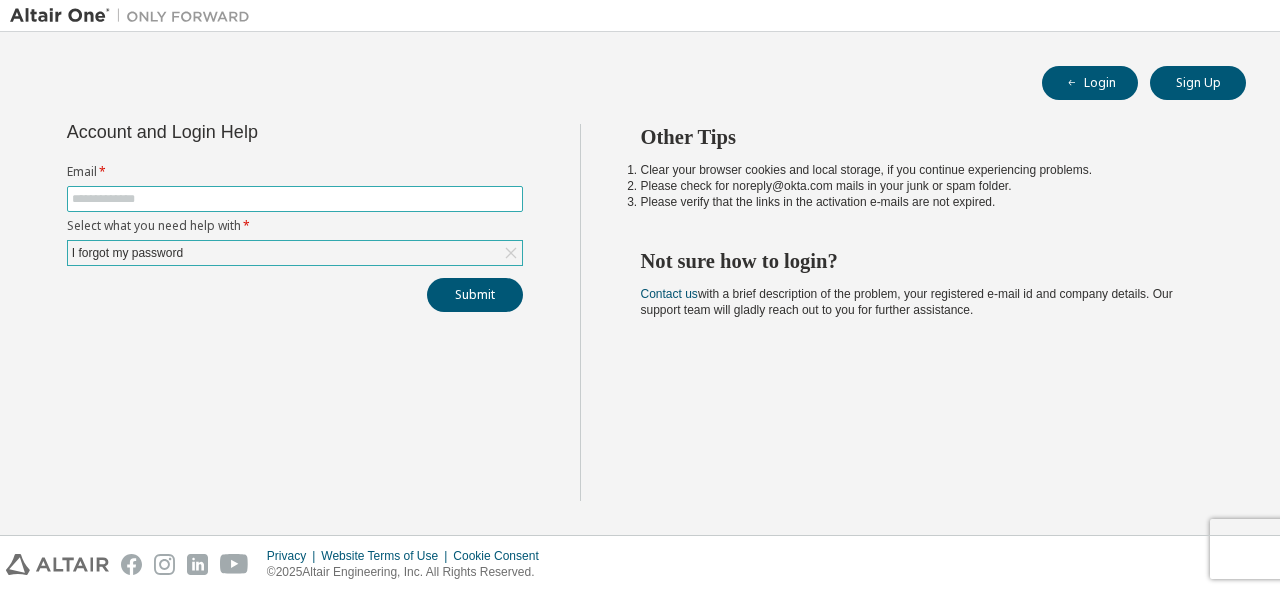 click at bounding box center (295, 199) 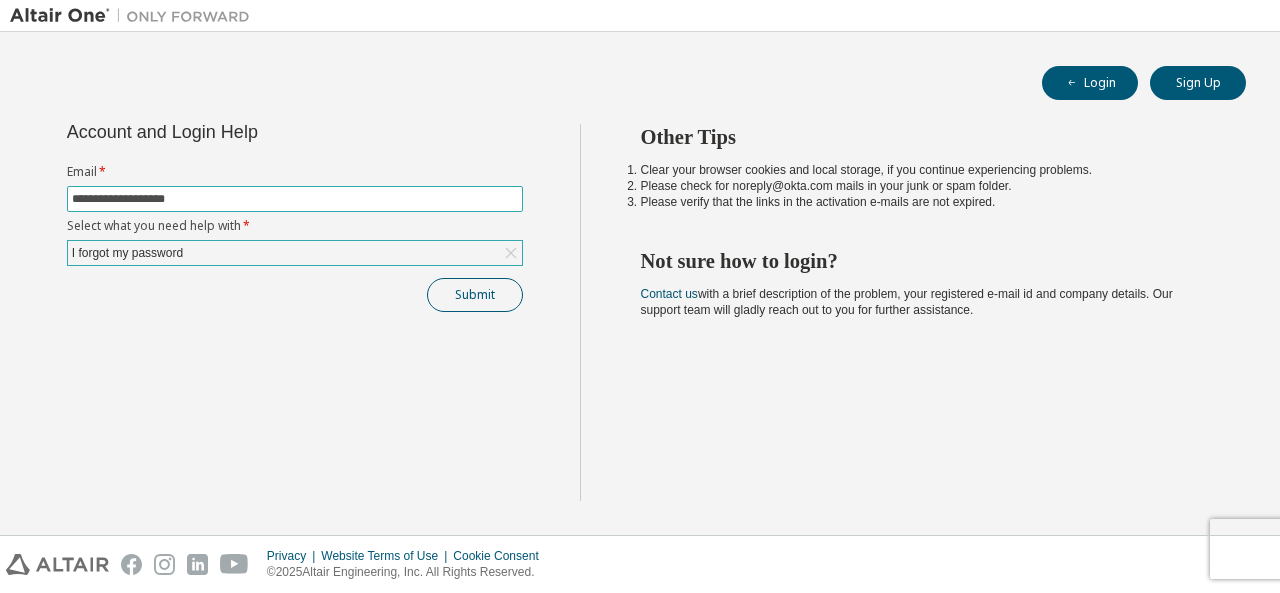 type on "**********" 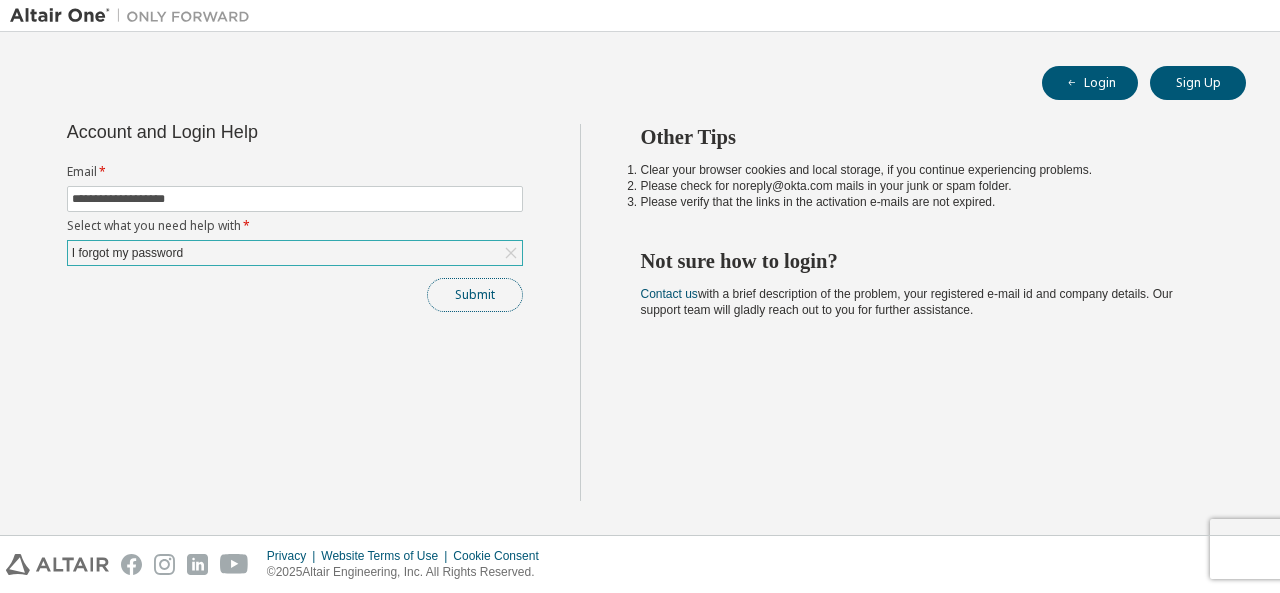 click on "Submit" at bounding box center [475, 295] 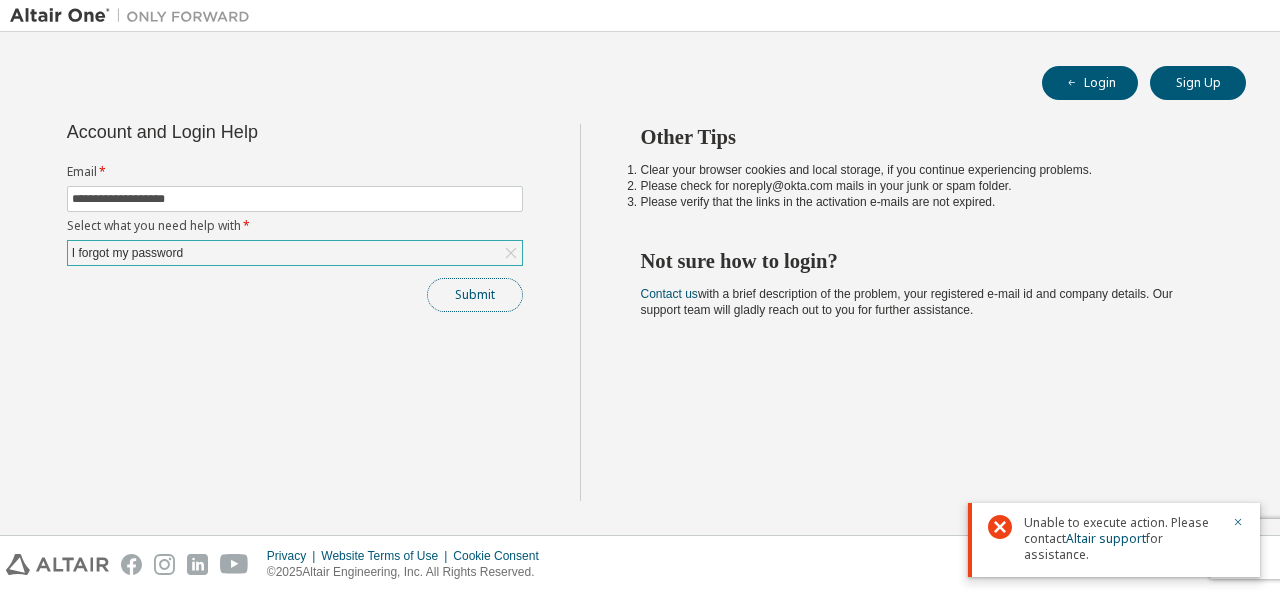 click on "Submit" at bounding box center [475, 295] 